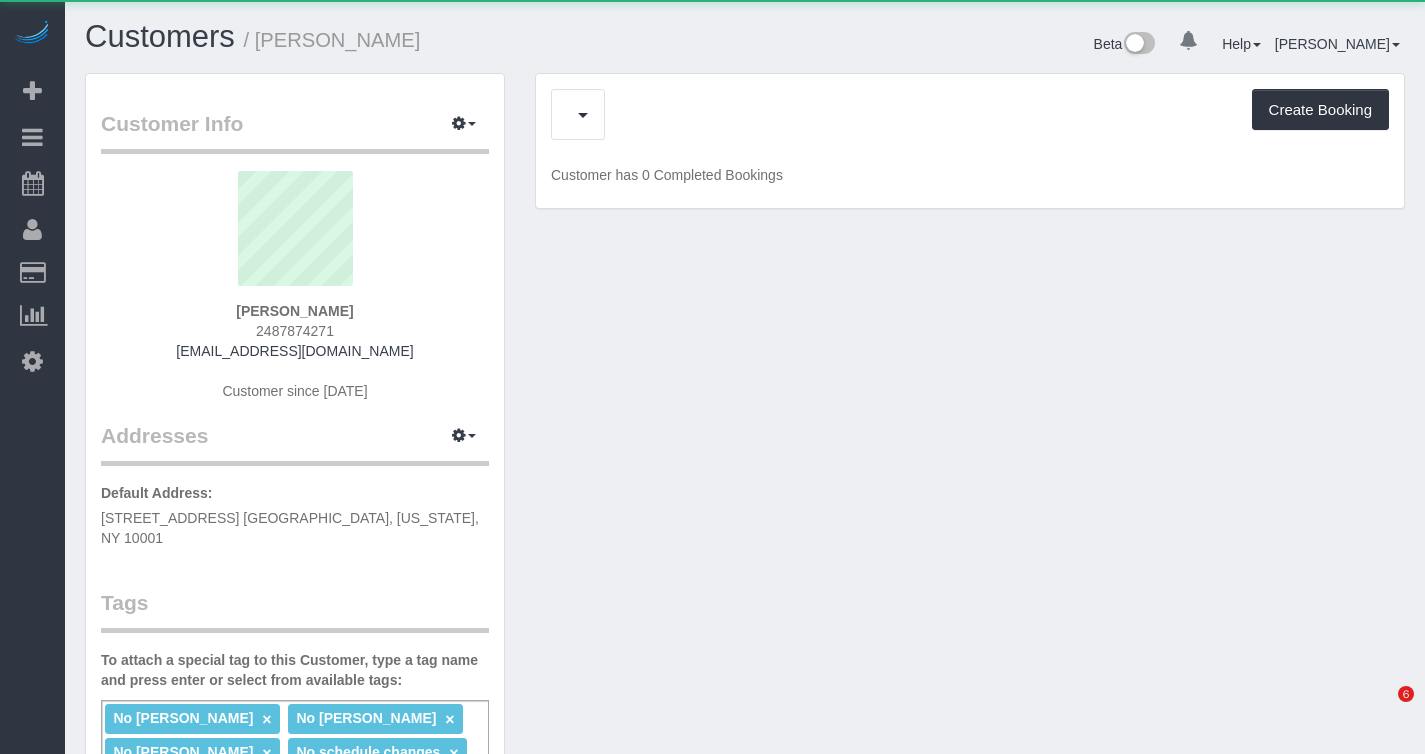 scroll, scrollTop: 0, scrollLeft: 0, axis: both 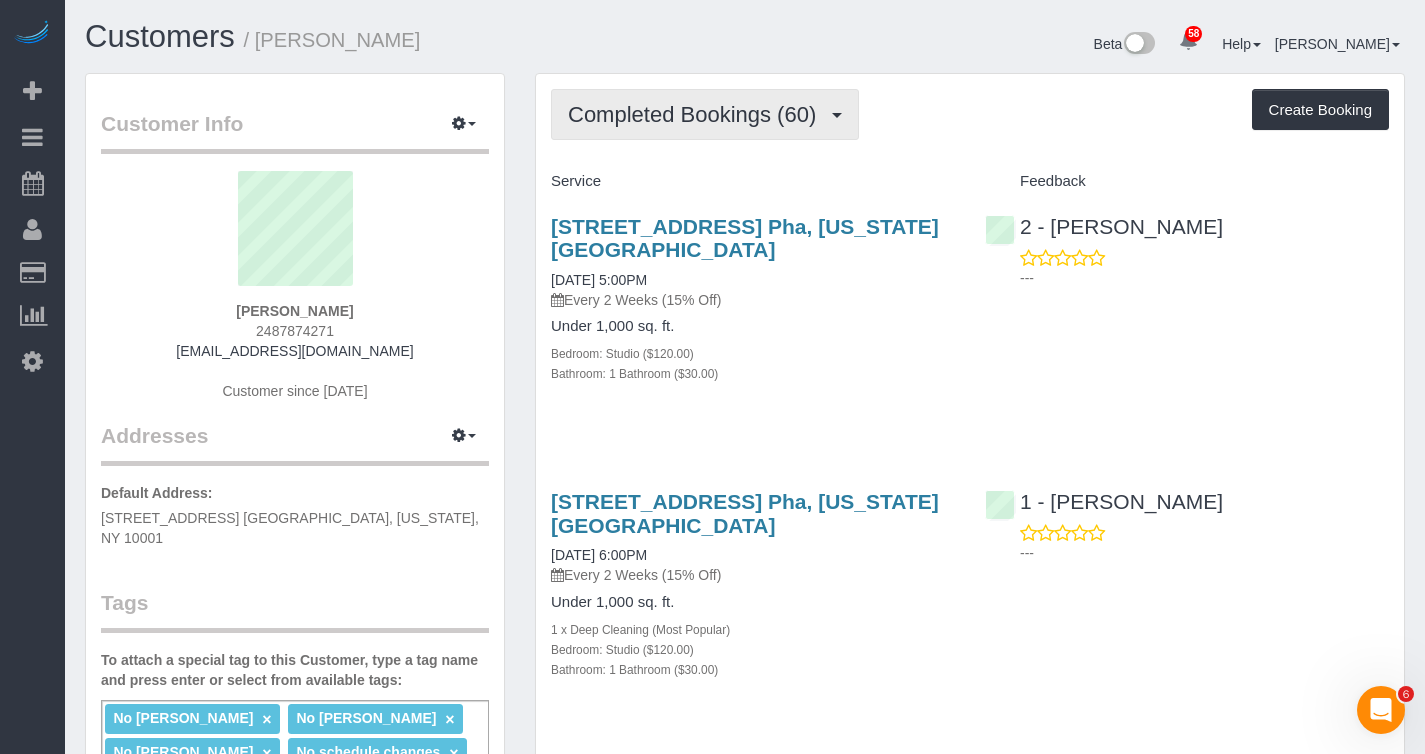 click on "Completed Bookings (60)" at bounding box center [697, 114] 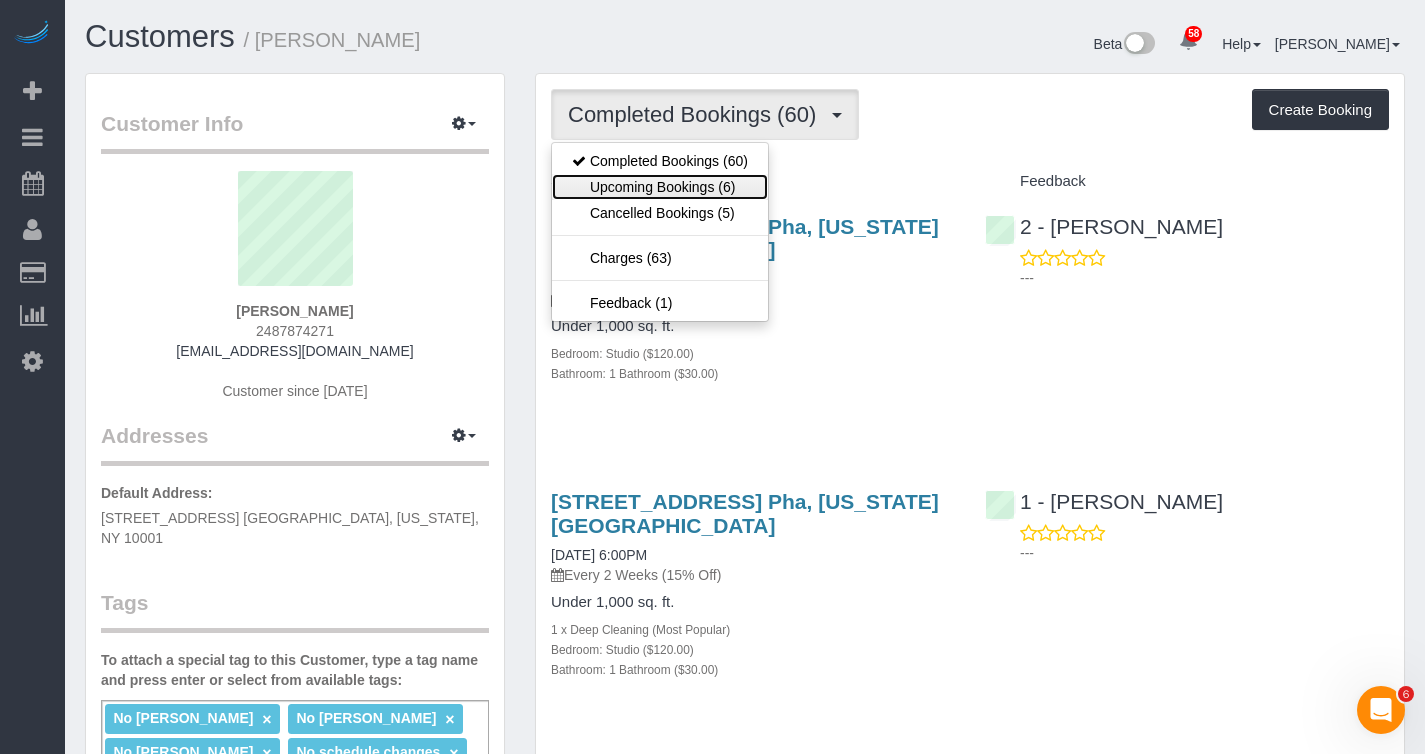 click on "Upcoming Bookings (6)" at bounding box center [660, 187] 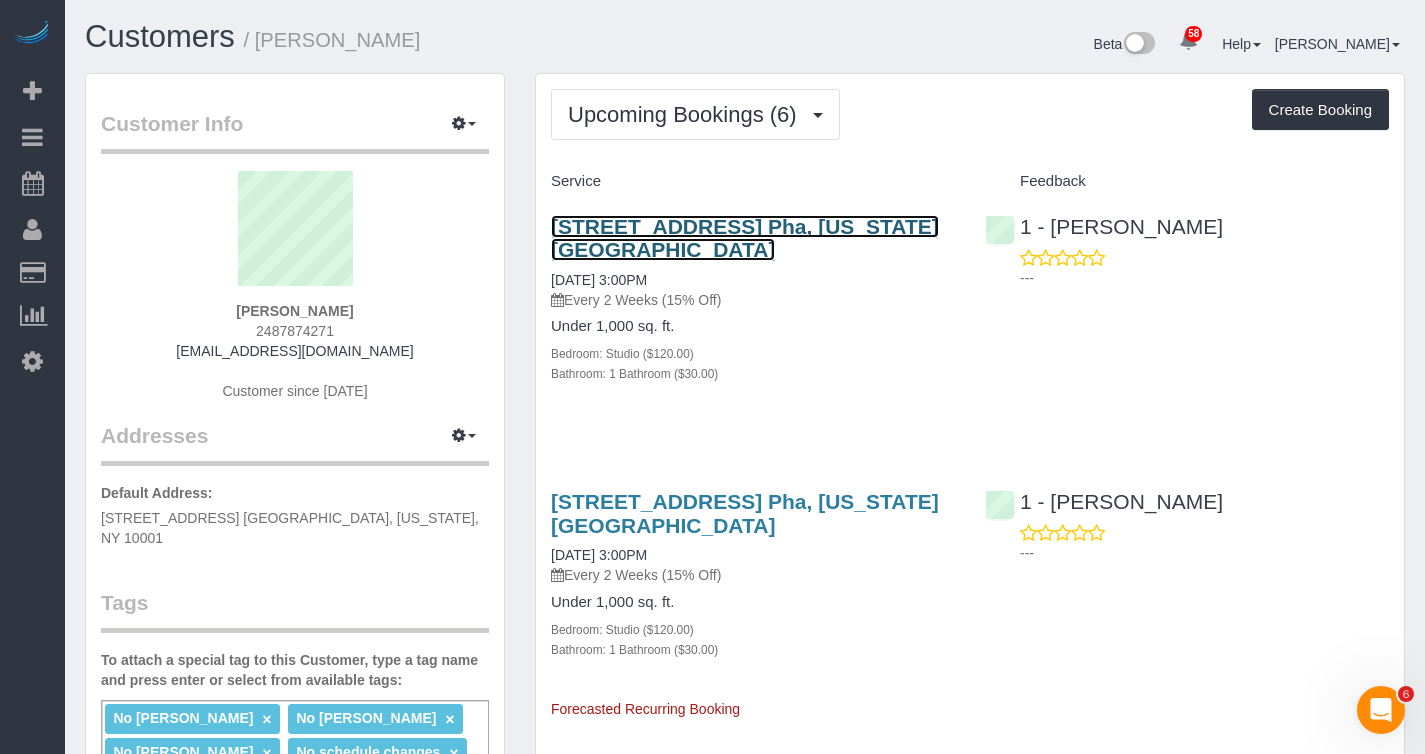 click on "435 West 31st Street, Apt. Pha, New York, NY 10001" at bounding box center (745, 238) 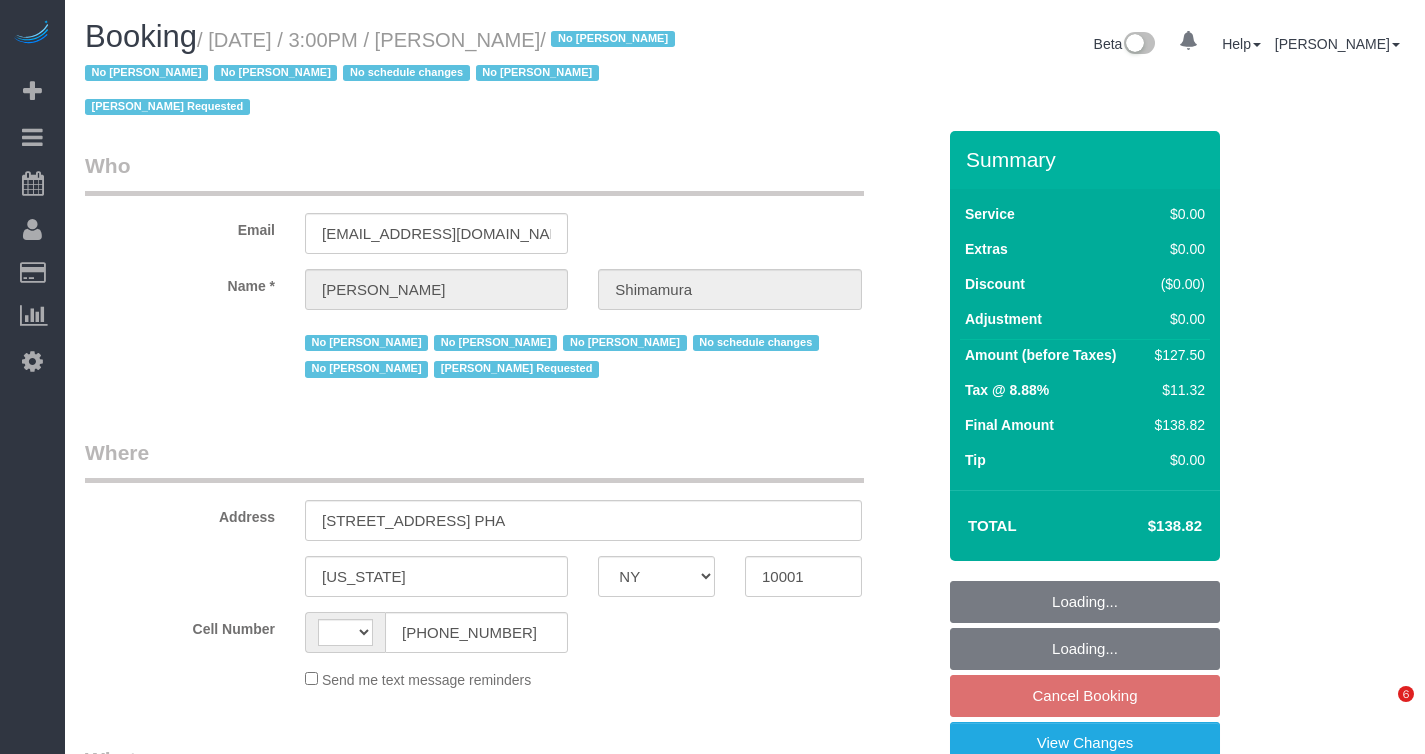 select on "NY" 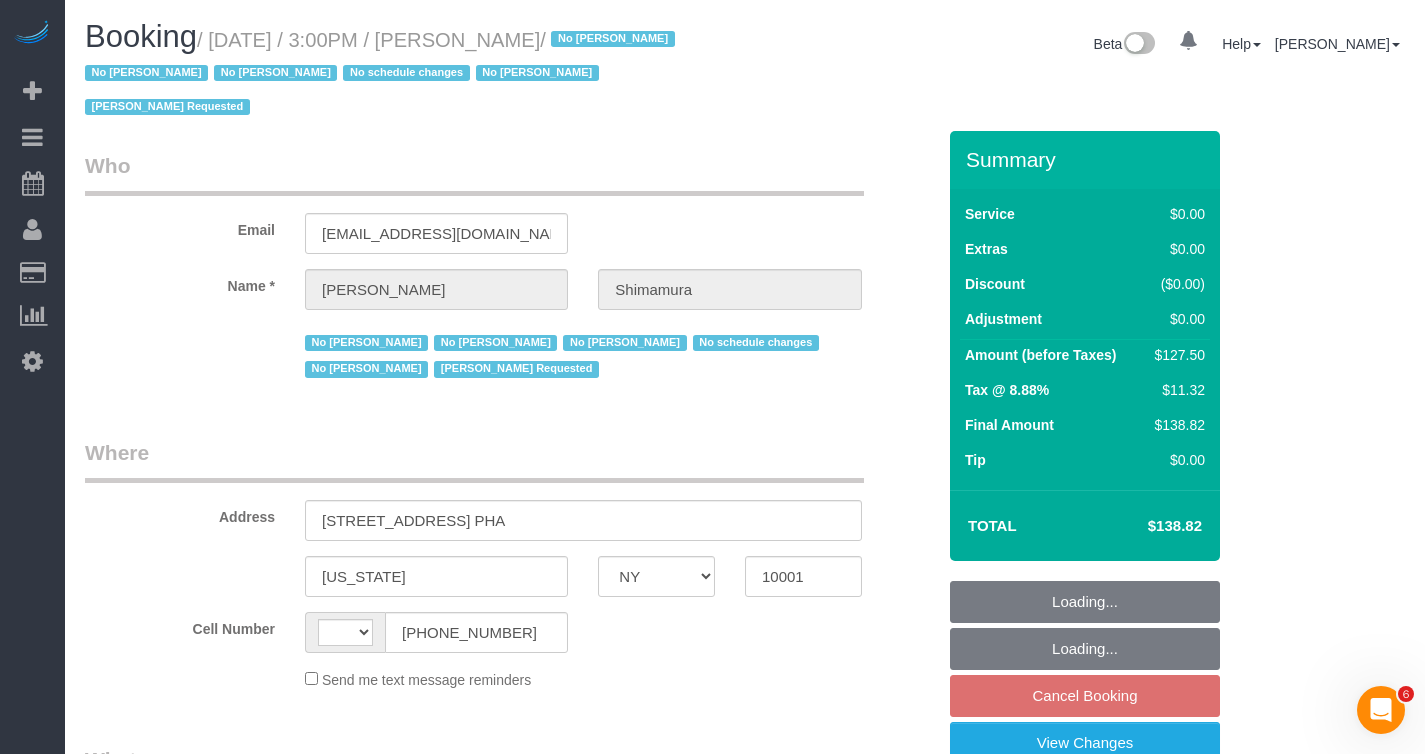 scroll, scrollTop: 0, scrollLeft: 0, axis: both 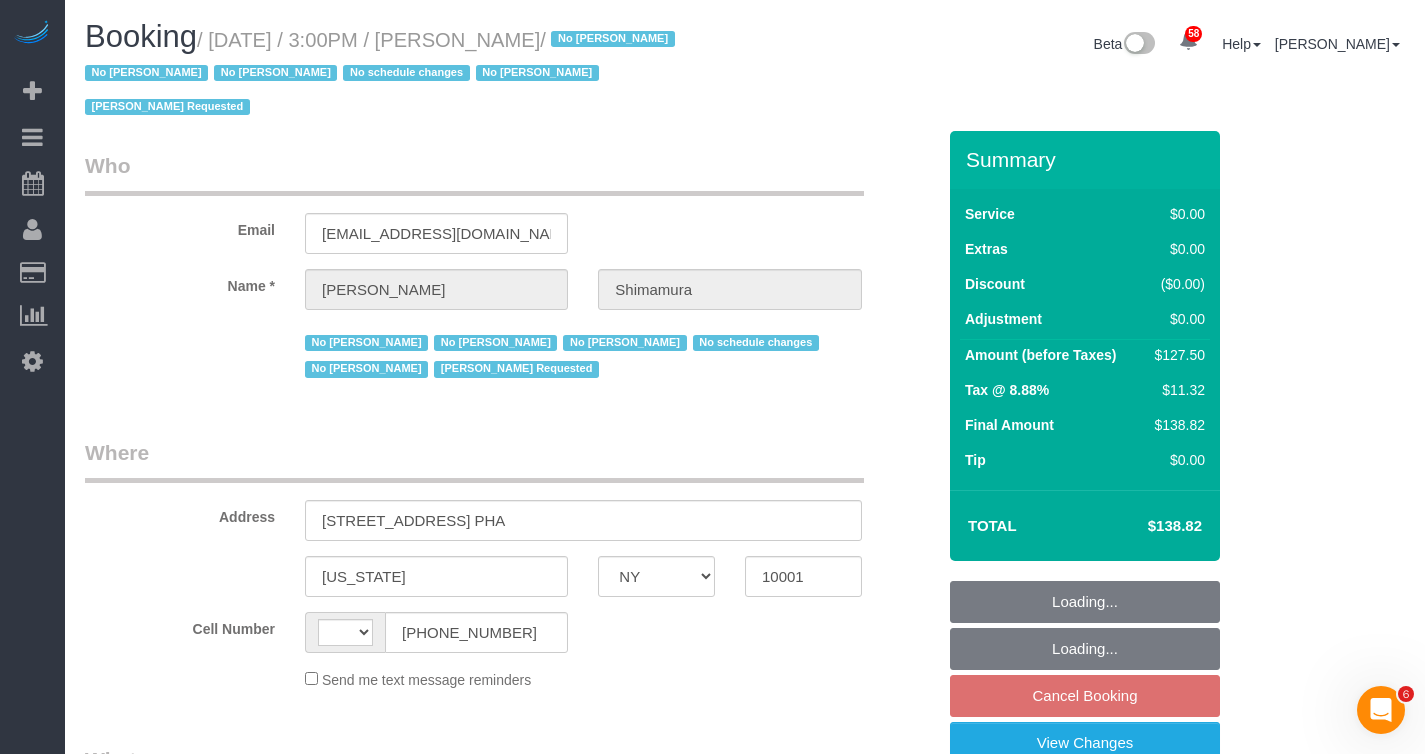 select on "string:stripe-pm_1ReEIv4VGloSiKo7cgmGyiSI" 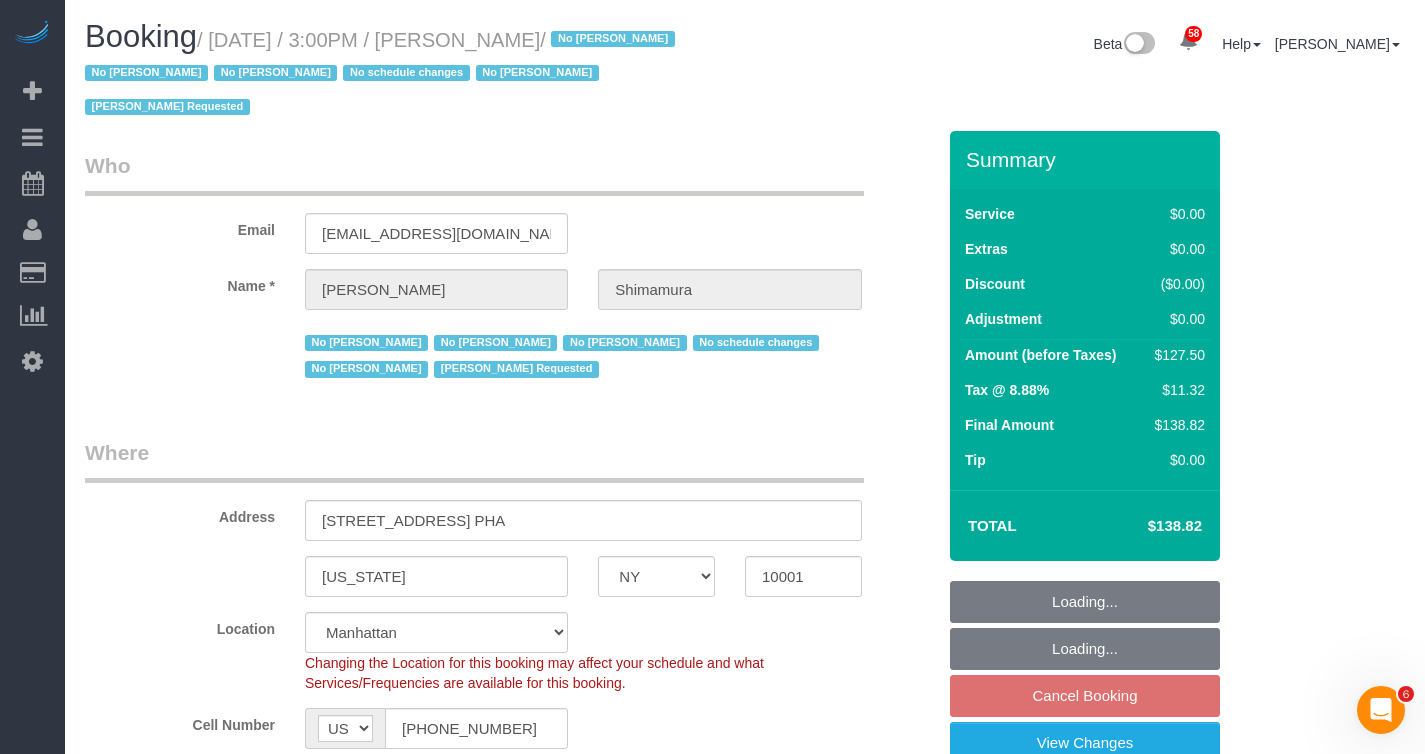 select on "spot8" 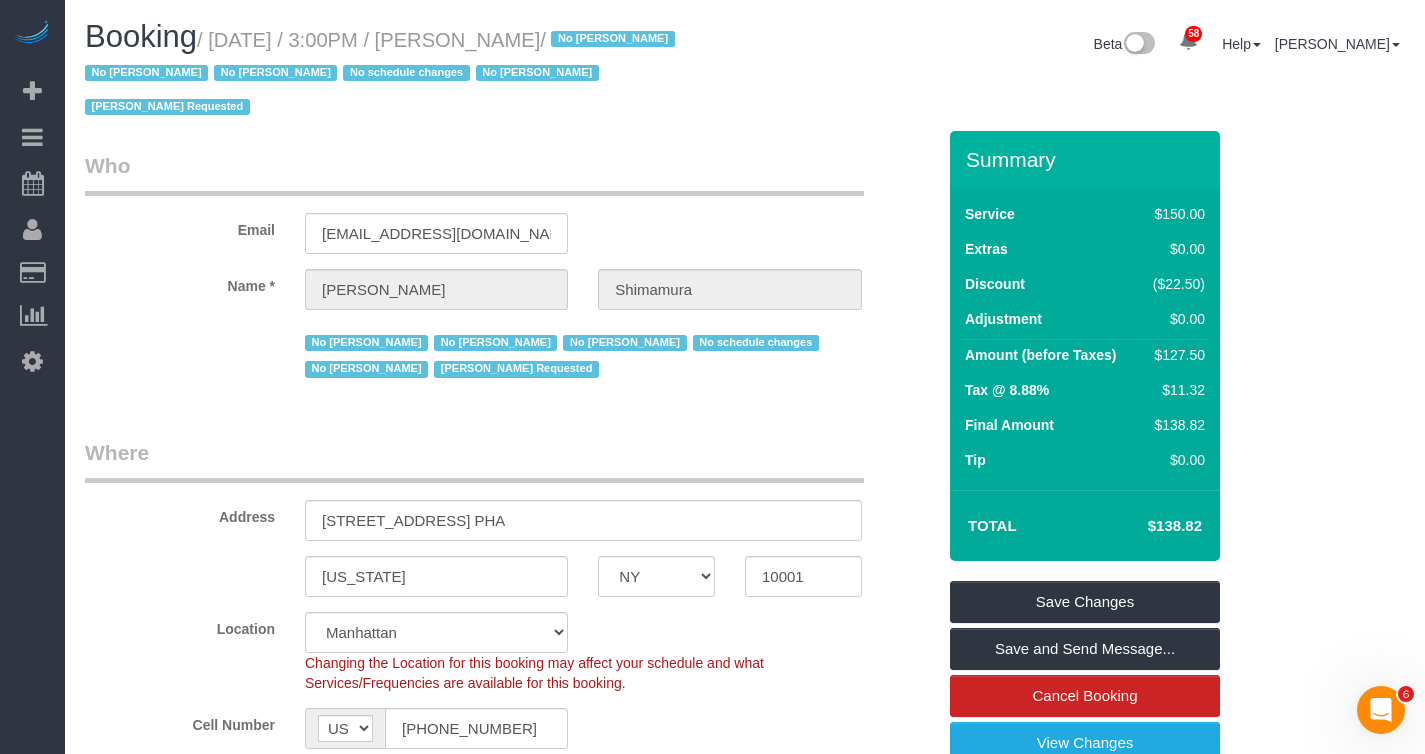 drag, startPoint x: 226, startPoint y: 44, endPoint x: 595, endPoint y: 48, distance: 369.02167 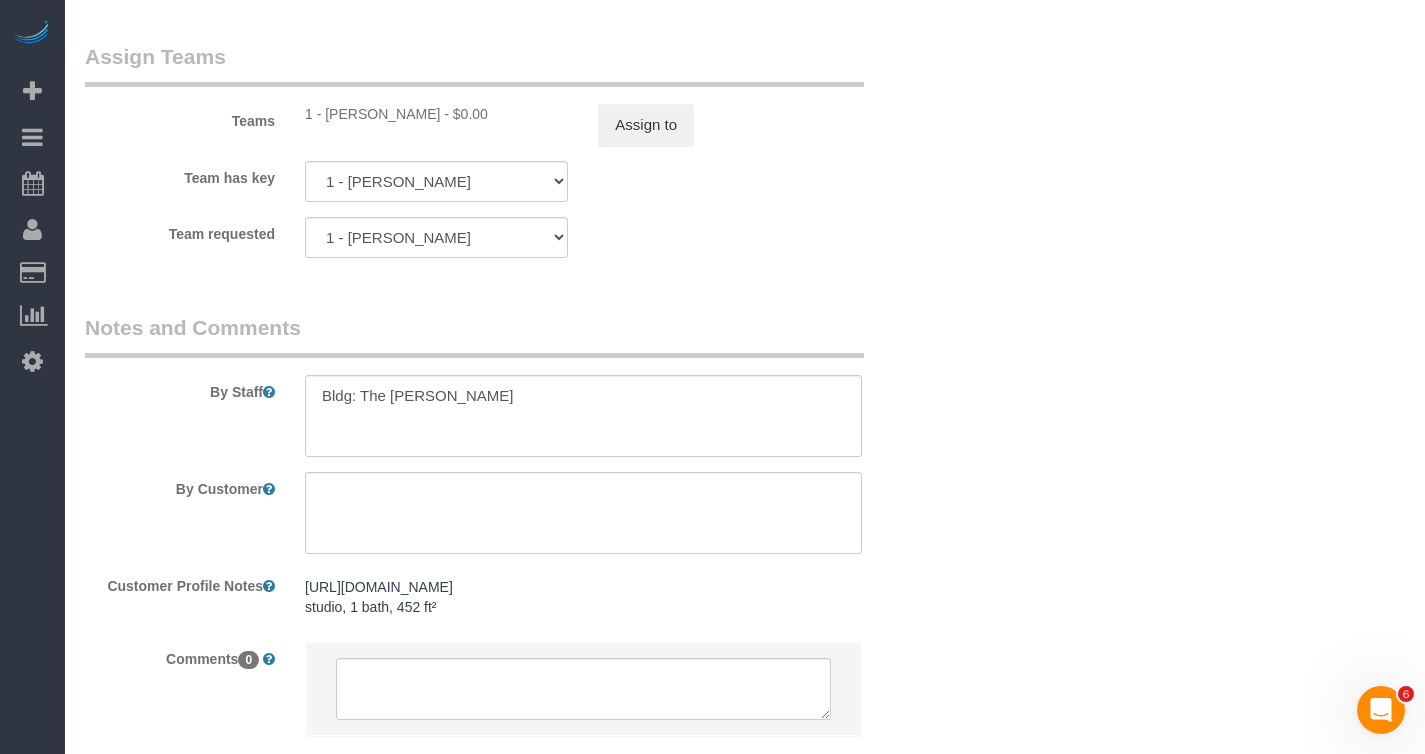 scroll, scrollTop: 2485, scrollLeft: 0, axis: vertical 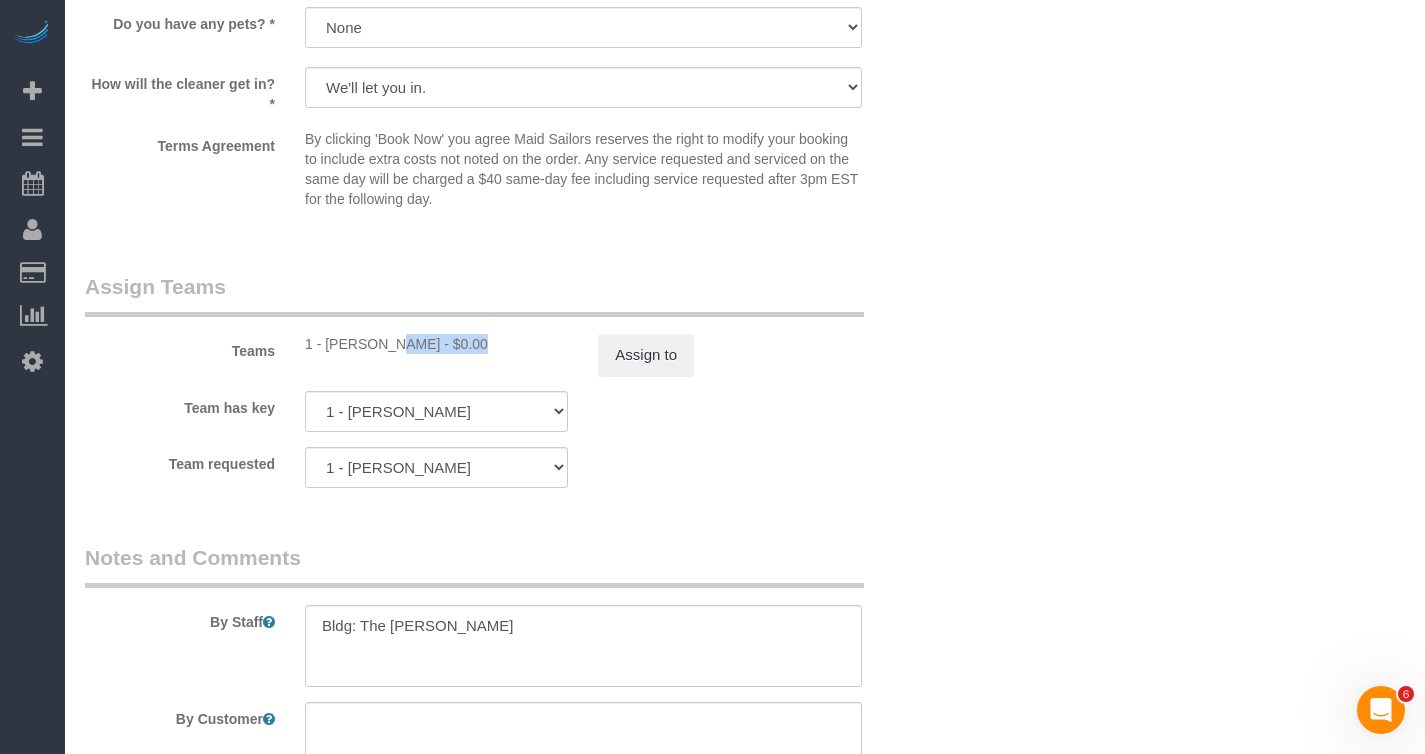 drag, startPoint x: 327, startPoint y: 348, endPoint x: 413, endPoint y: 350, distance: 86.023254 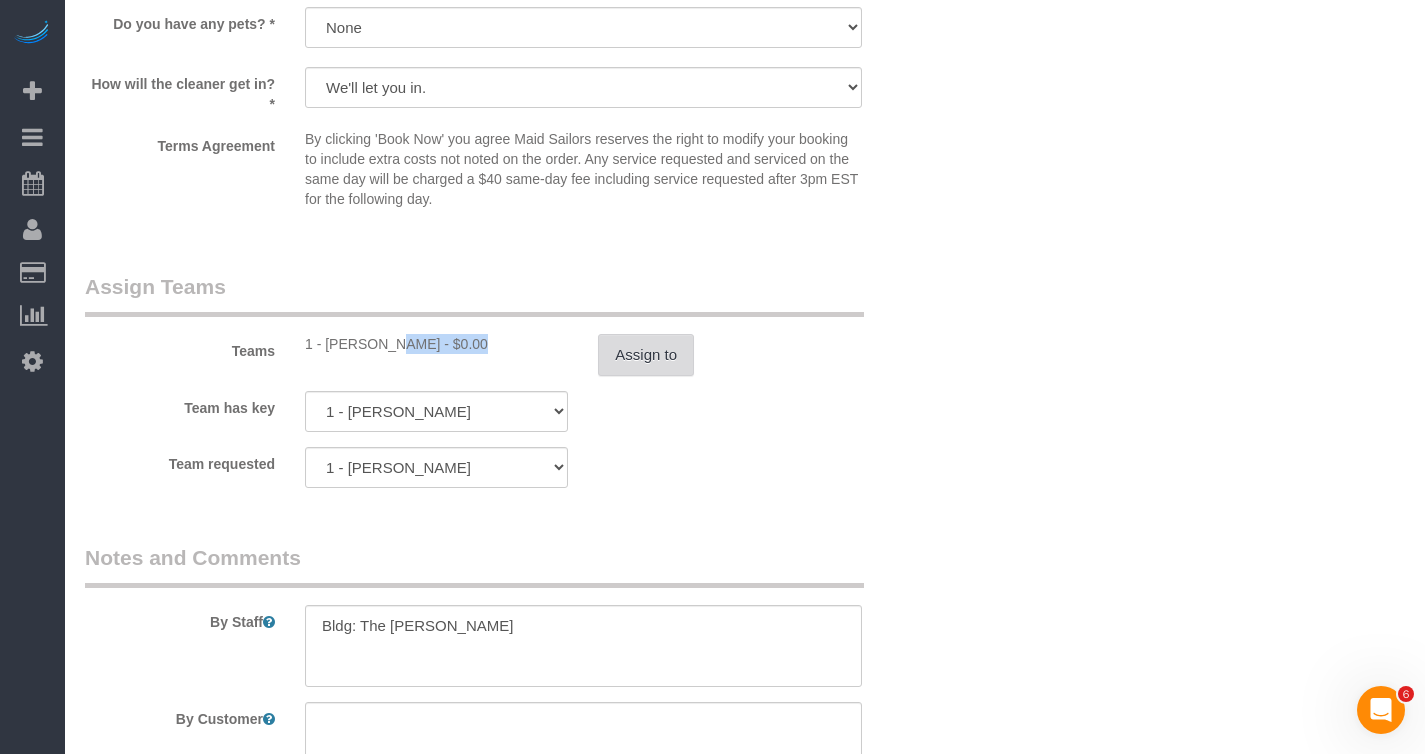 click on "Assign to" at bounding box center [646, 355] 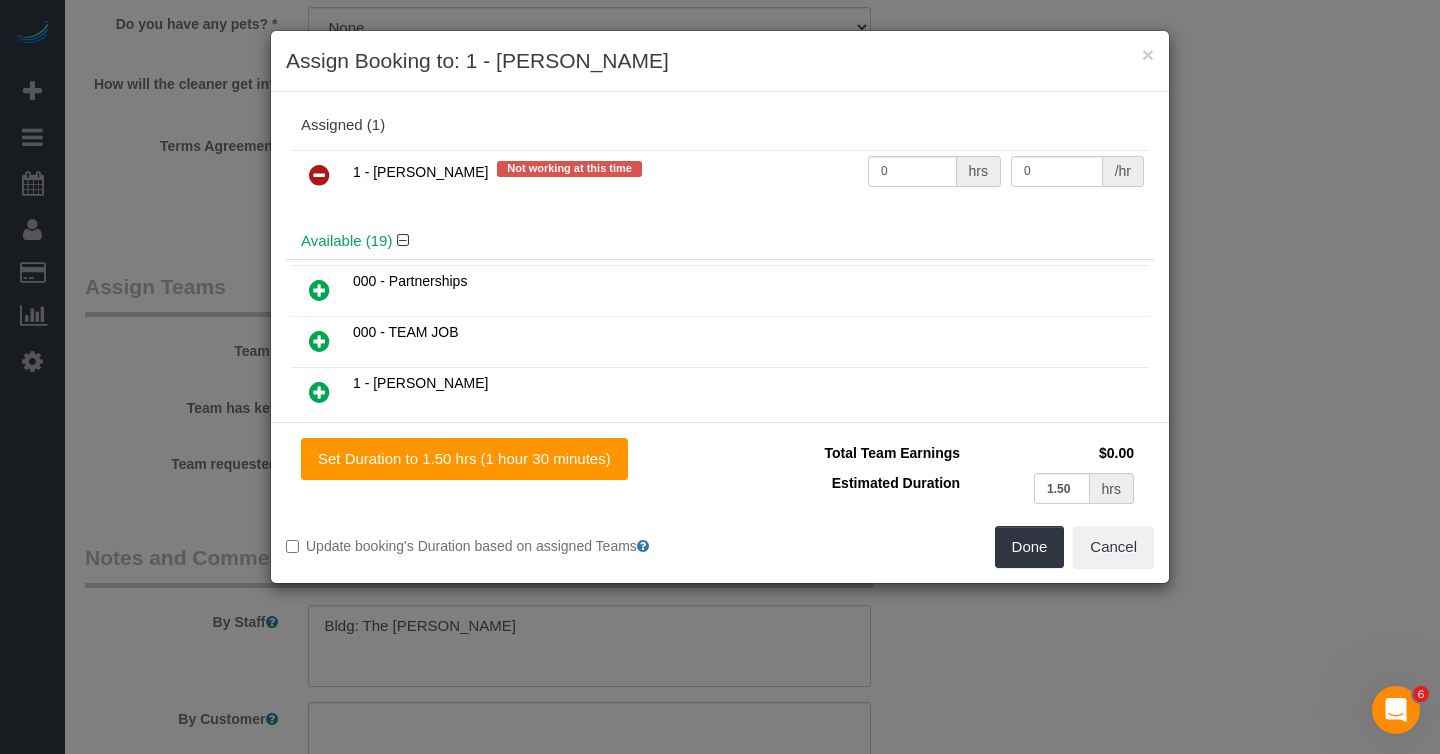 click at bounding box center [319, 175] 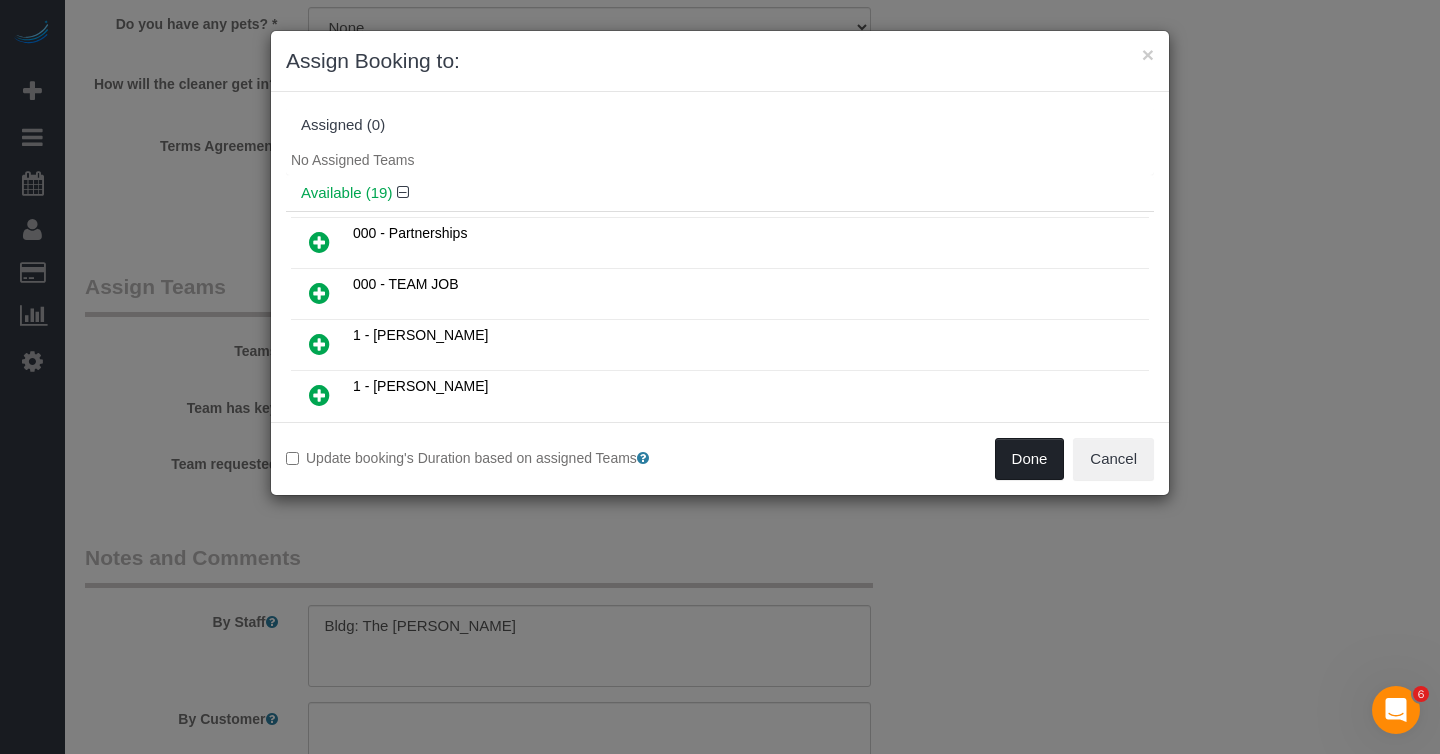 click on "Done" at bounding box center (1030, 459) 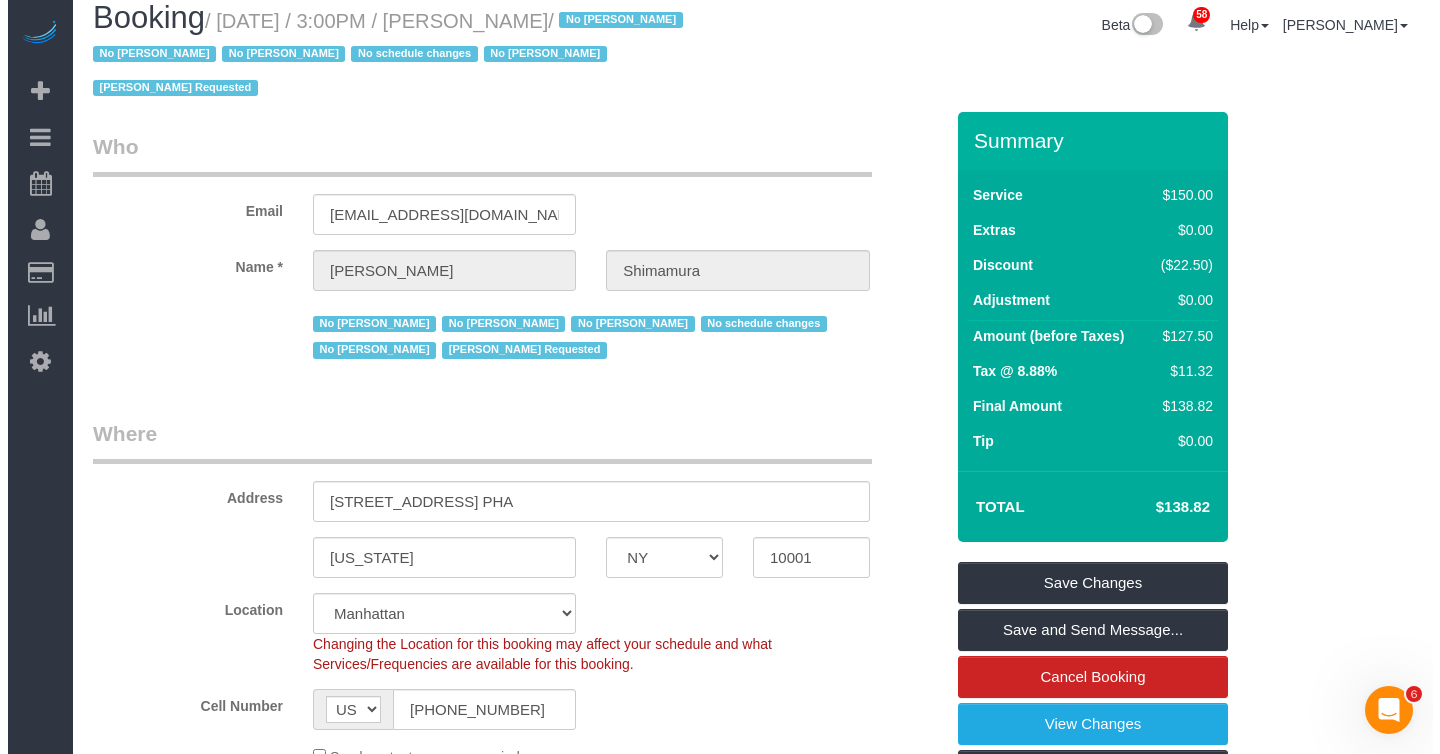 scroll, scrollTop: 0, scrollLeft: 0, axis: both 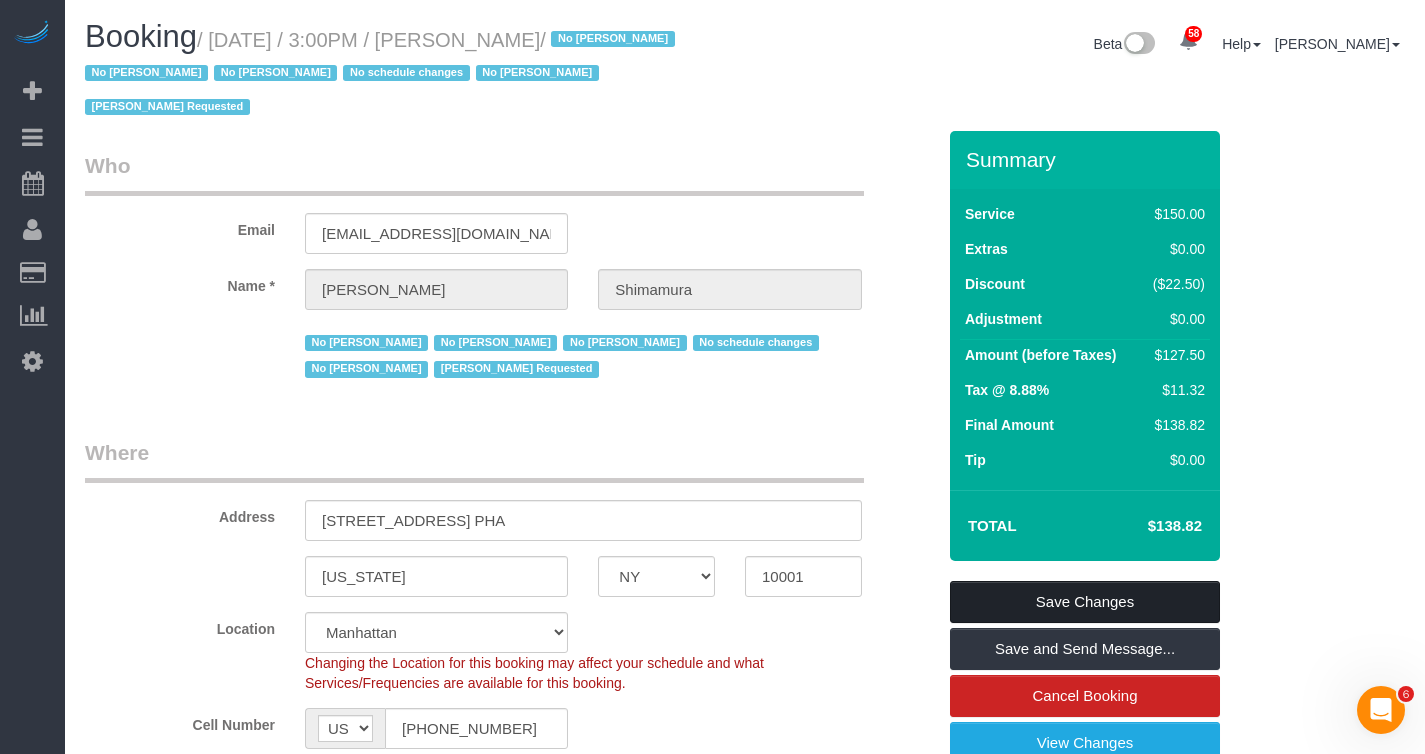 click on "Save Changes" at bounding box center (1085, 602) 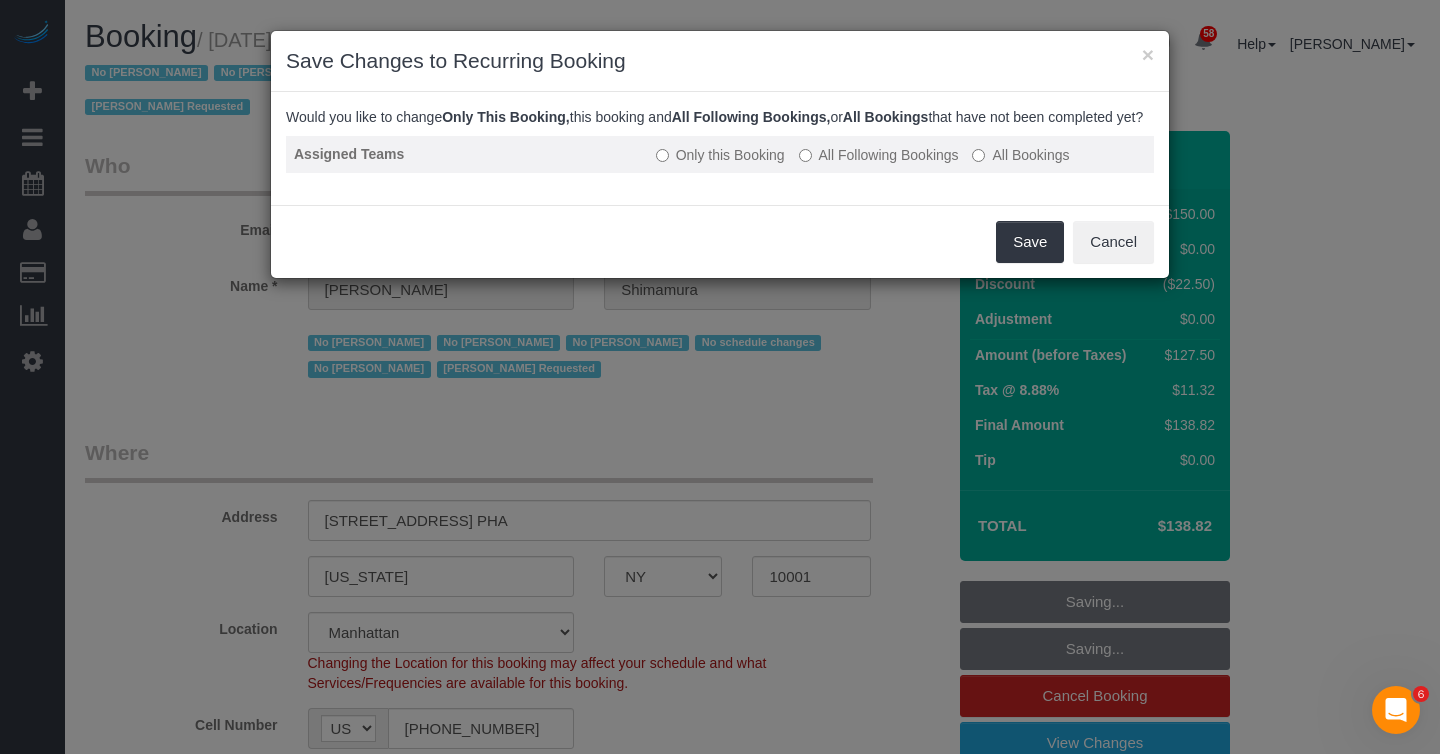 click on "All Following Bookings" at bounding box center (879, 155) 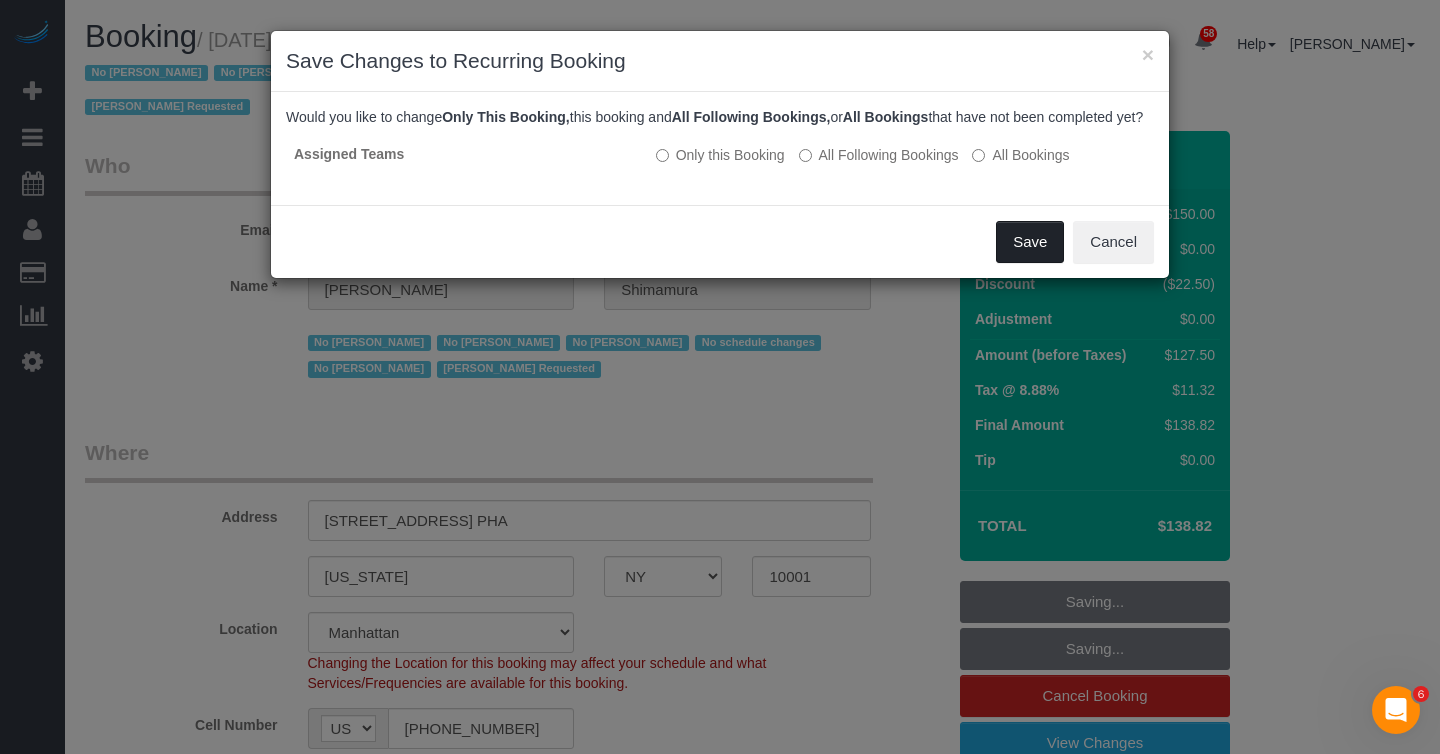 click on "Save" at bounding box center [1030, 242] 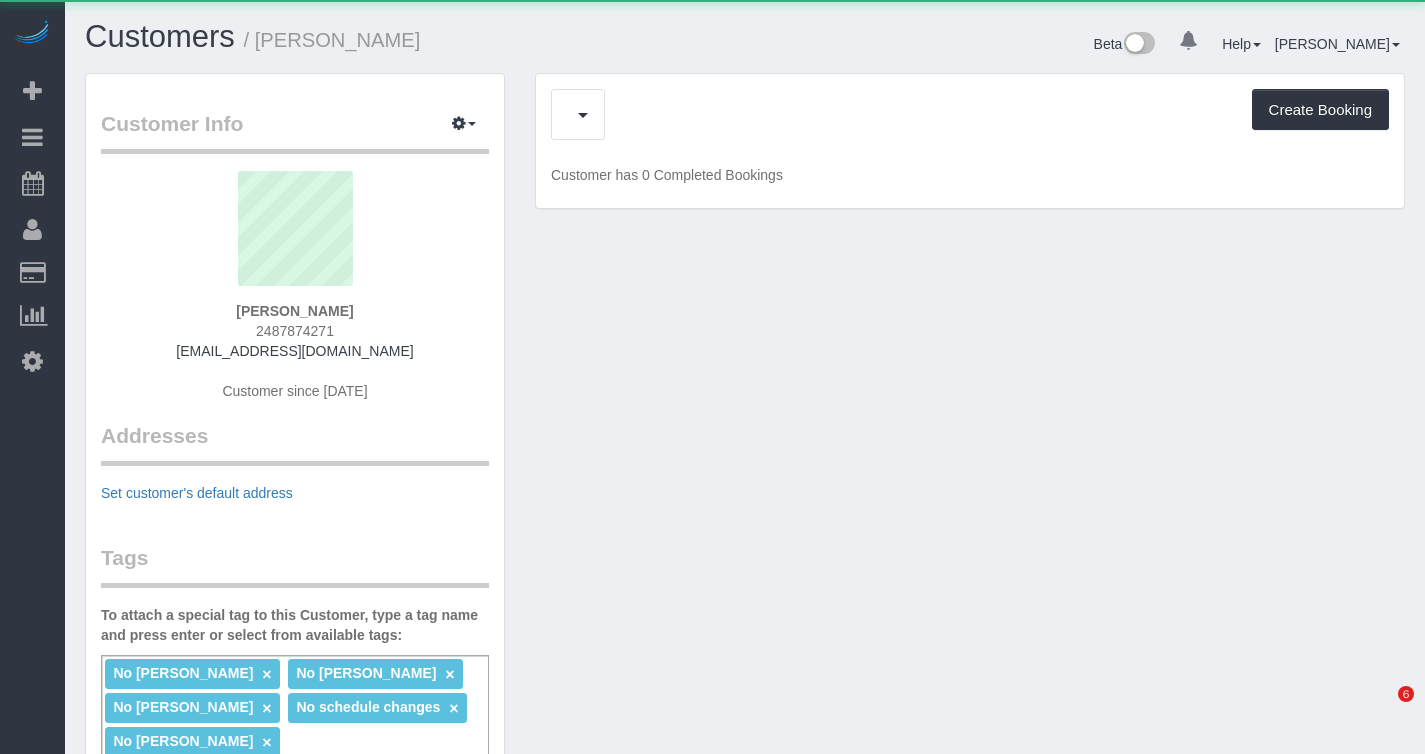 scroll, scrollTop: 0, scrollLeft: 0, axis: both 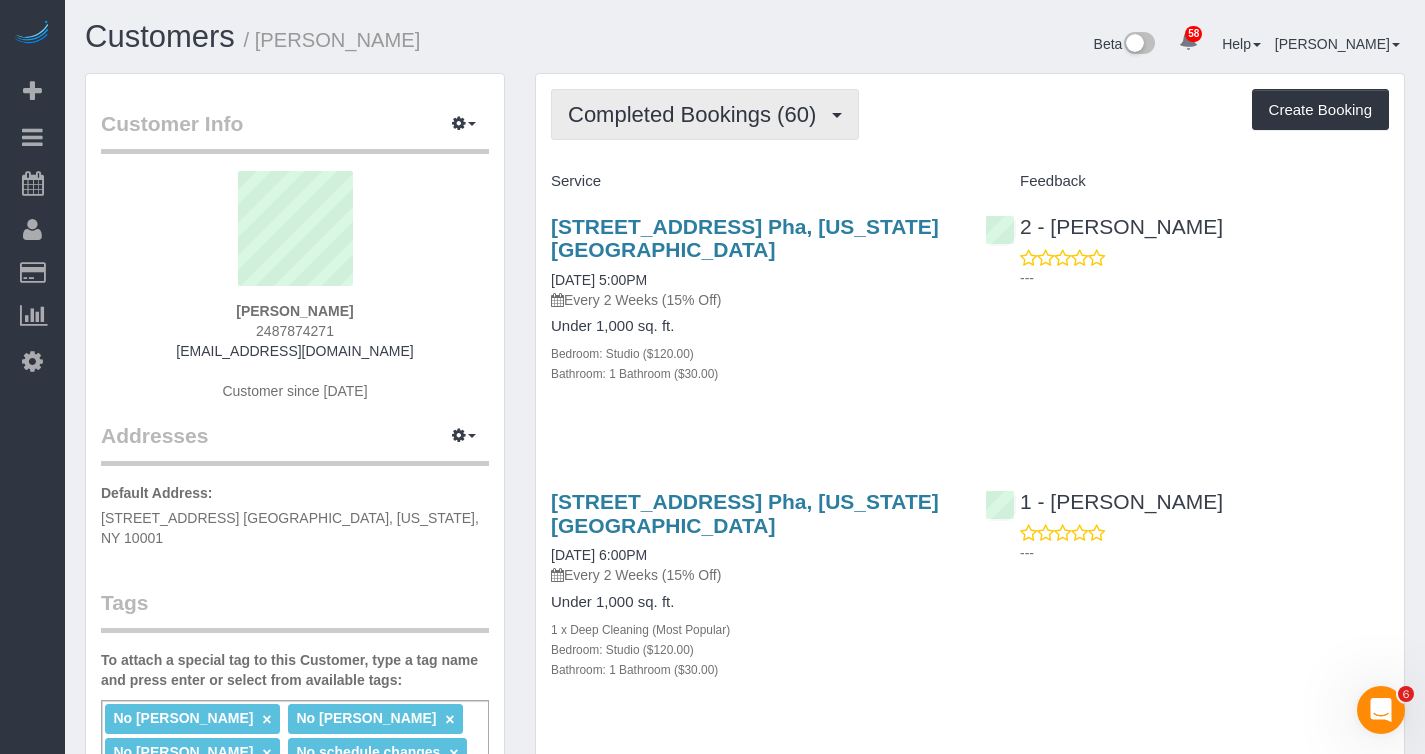 click on "Completed Bookings (60)" at bounding box center [697, 114] 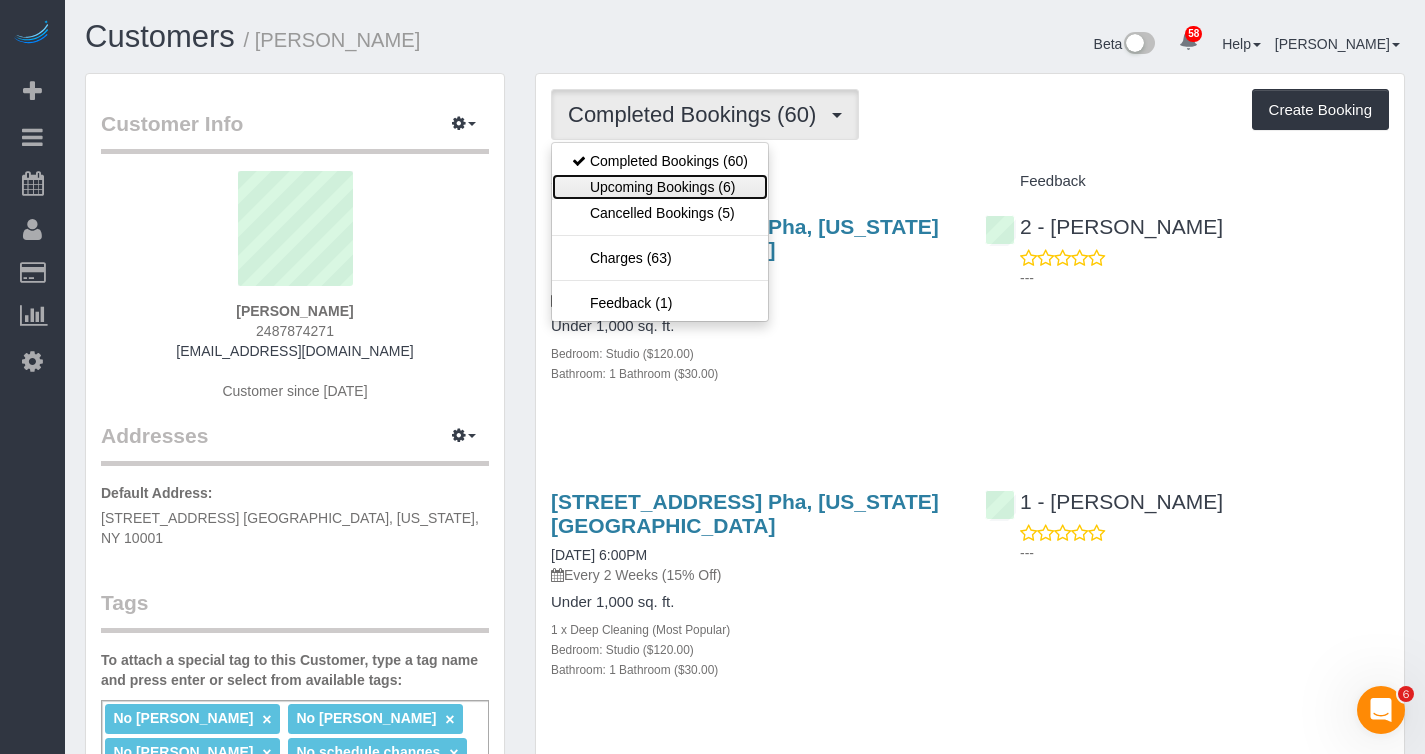 click on "Upcoming Bookings (6)" at bounding box center (660, 187) 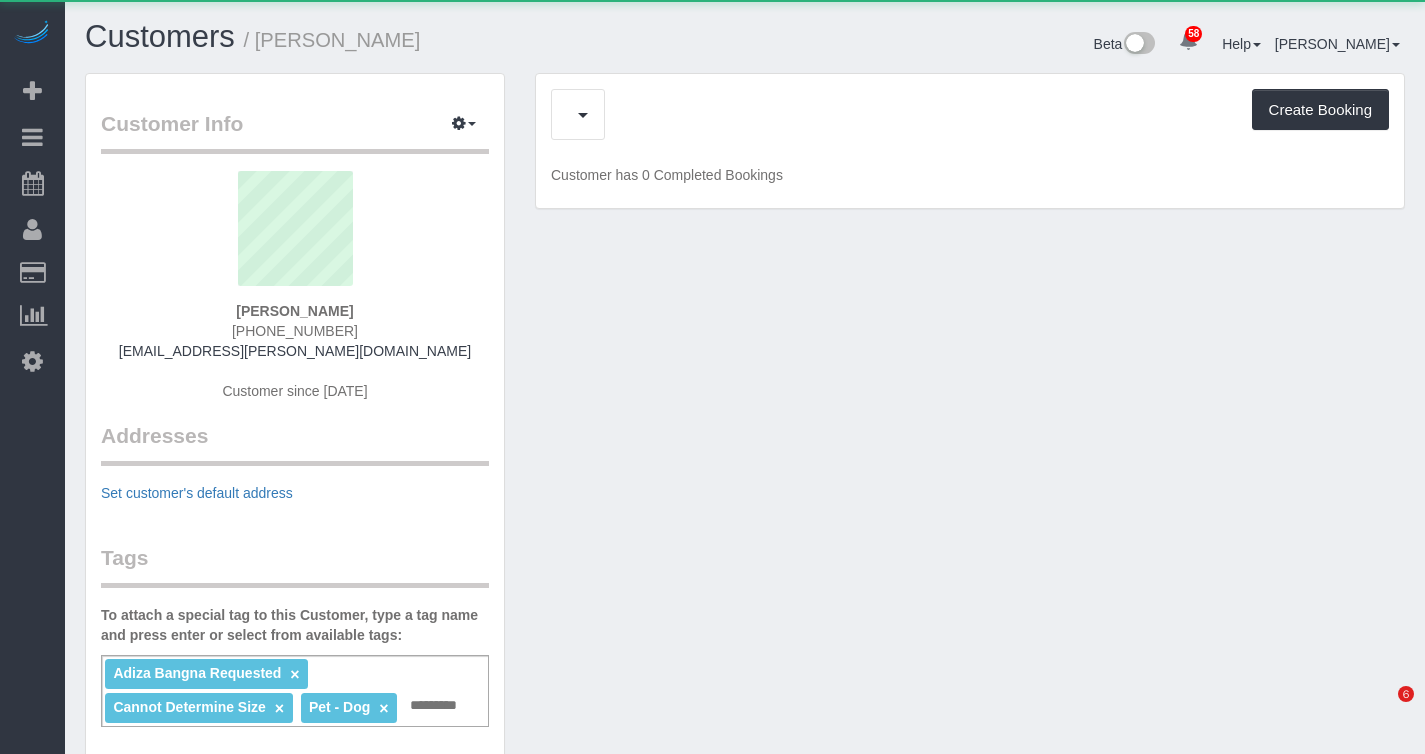 scroll, scrollTop: 0, scrollLeft: 0, axis: both 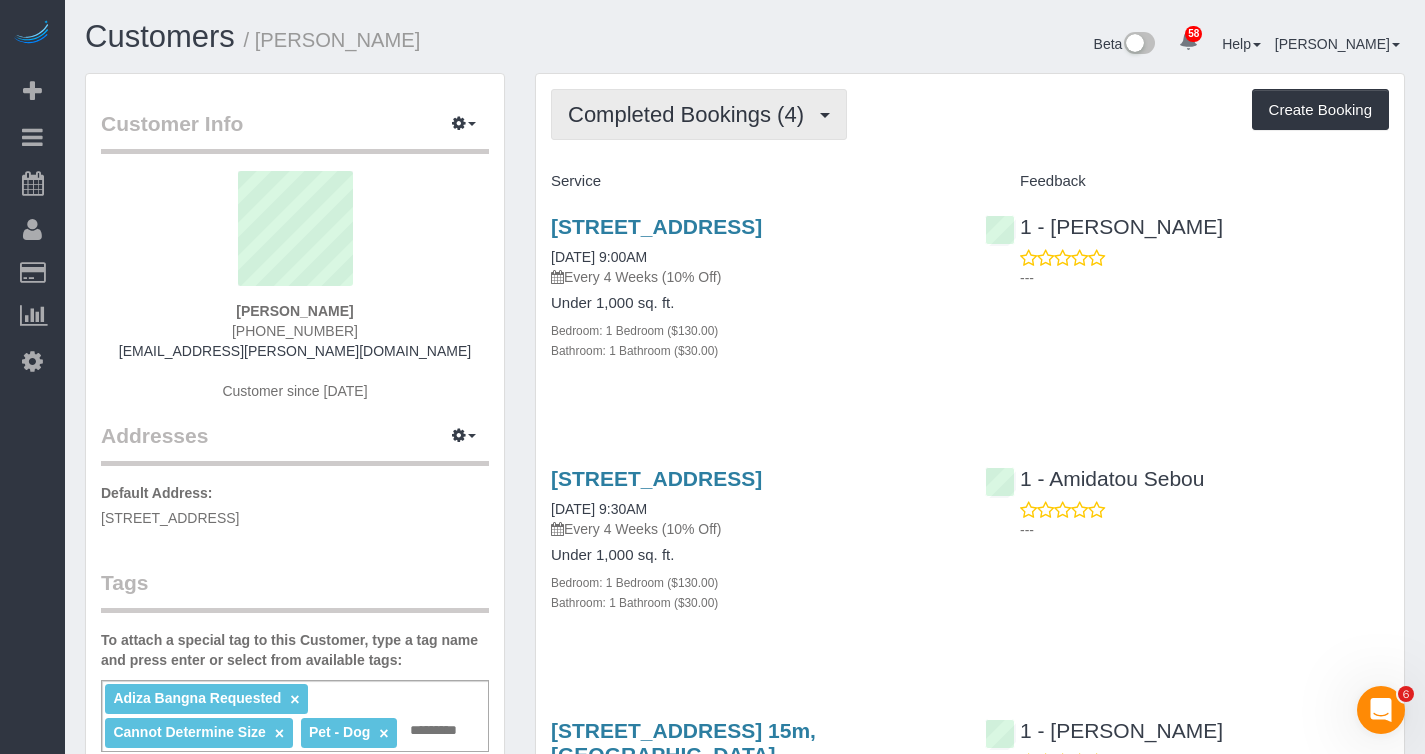 click on "Completed Bookings (4)" at bounding box center [691, 114] 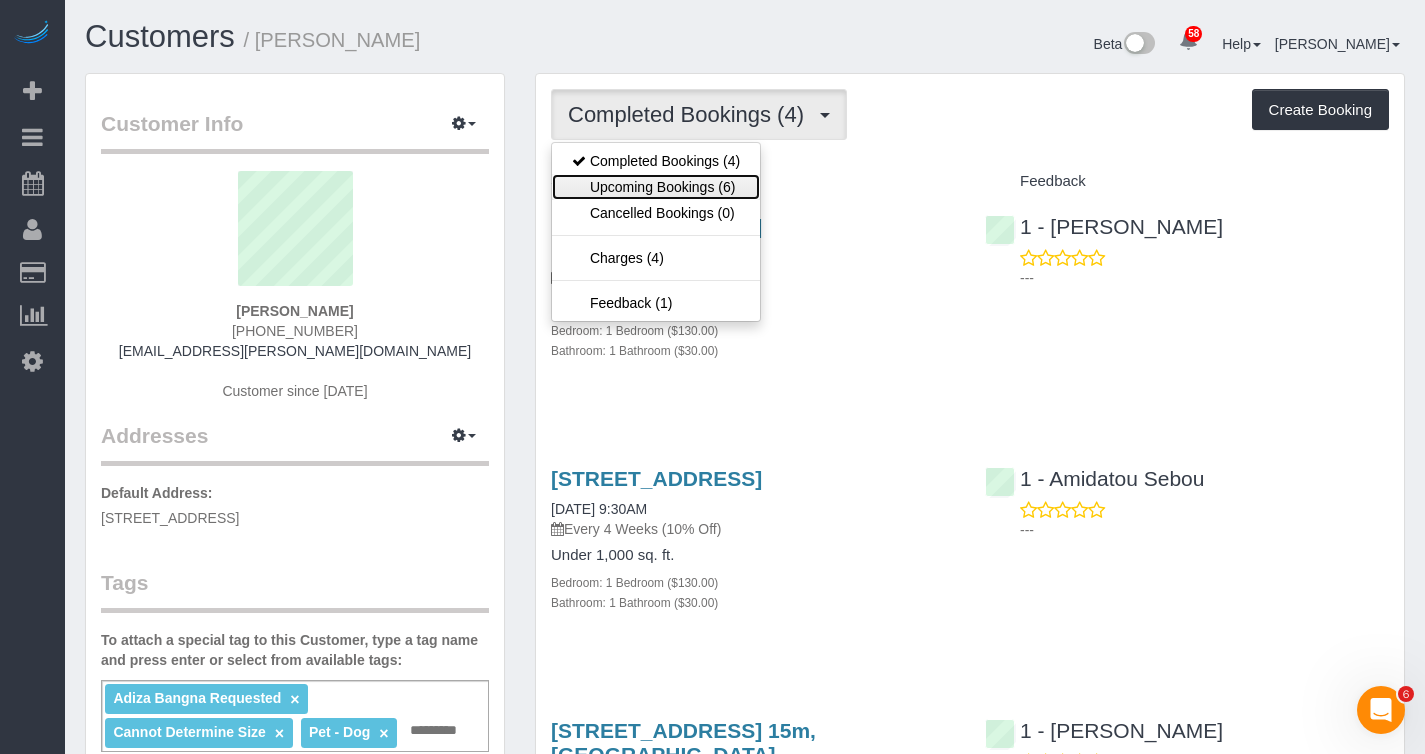 click on "Upcoming Bookings (6)" at bounding box center [656, 187] 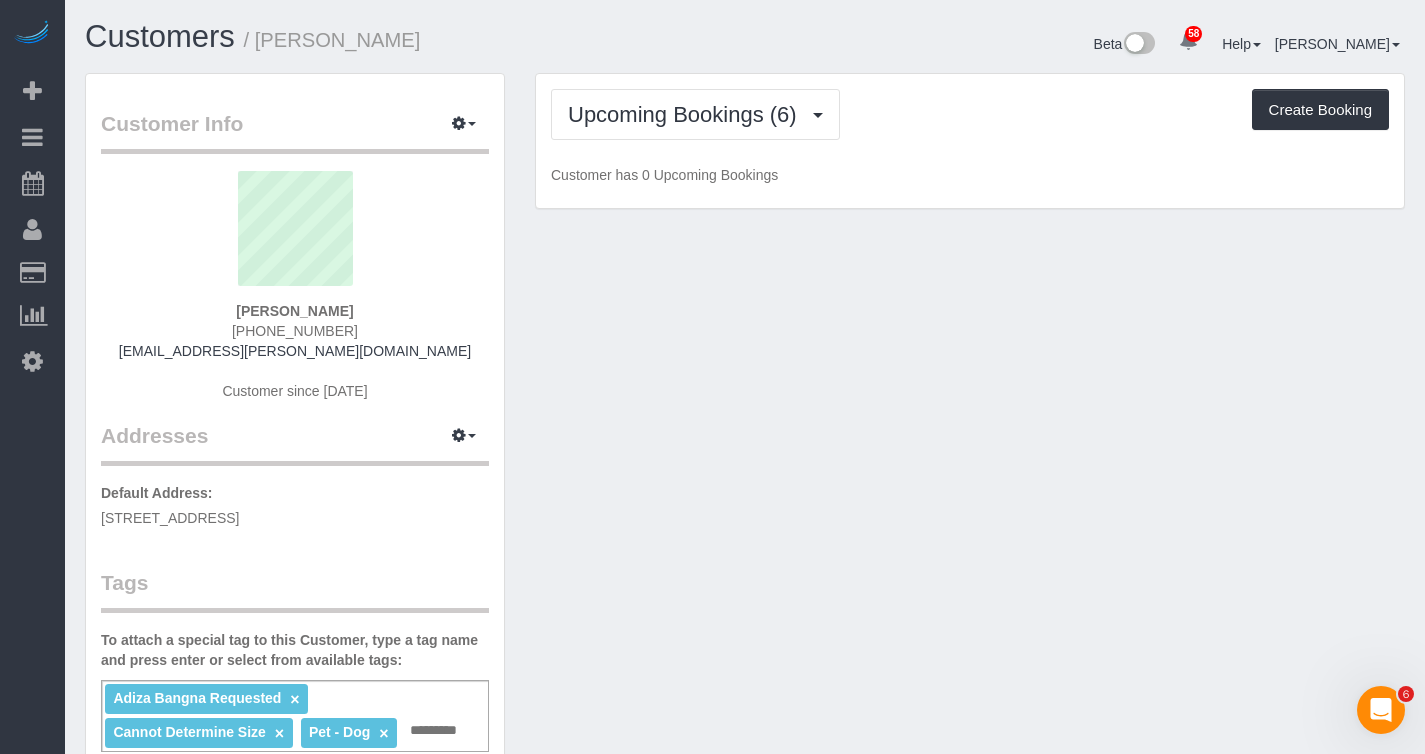 scroll, scrollTop: 97945, scrollLeft: 98575, axis: both 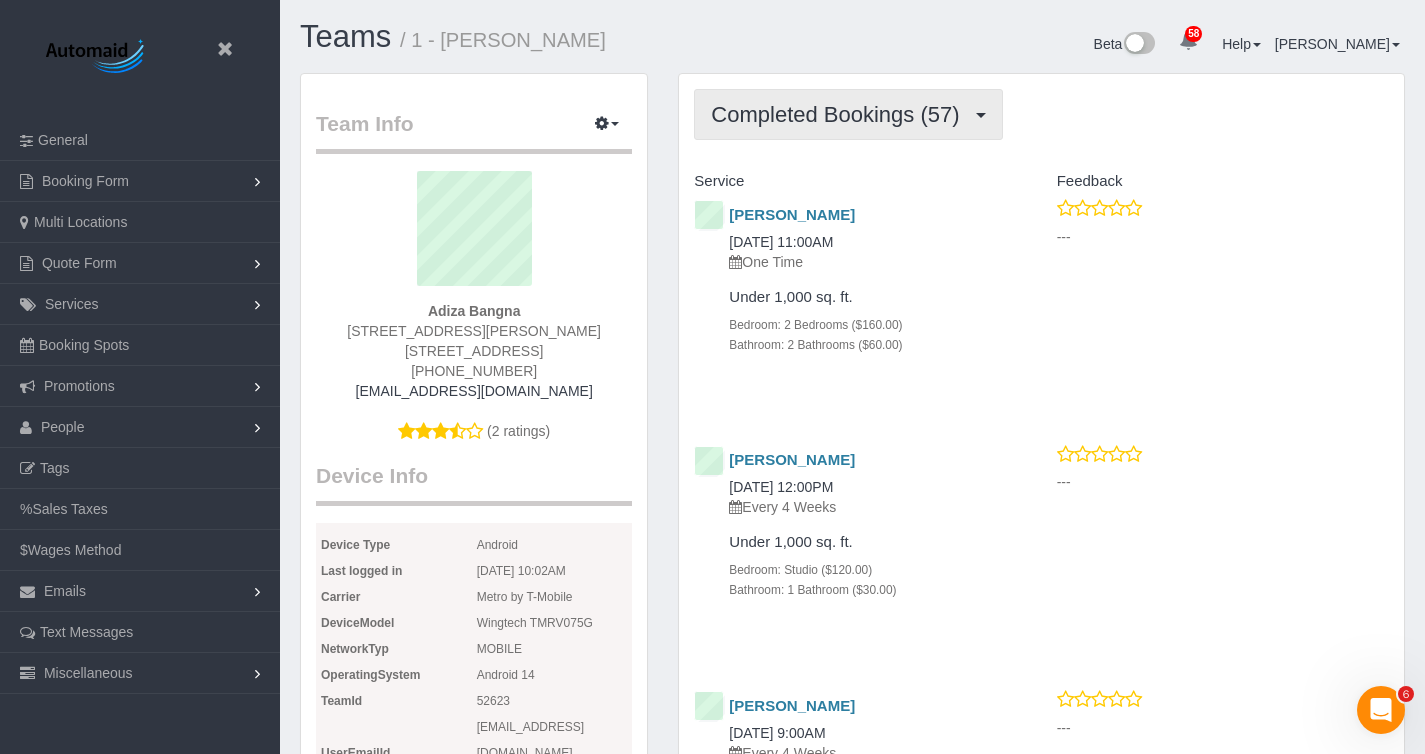 click on "Completed Bookings (57)" at bounding box center (840, 114) 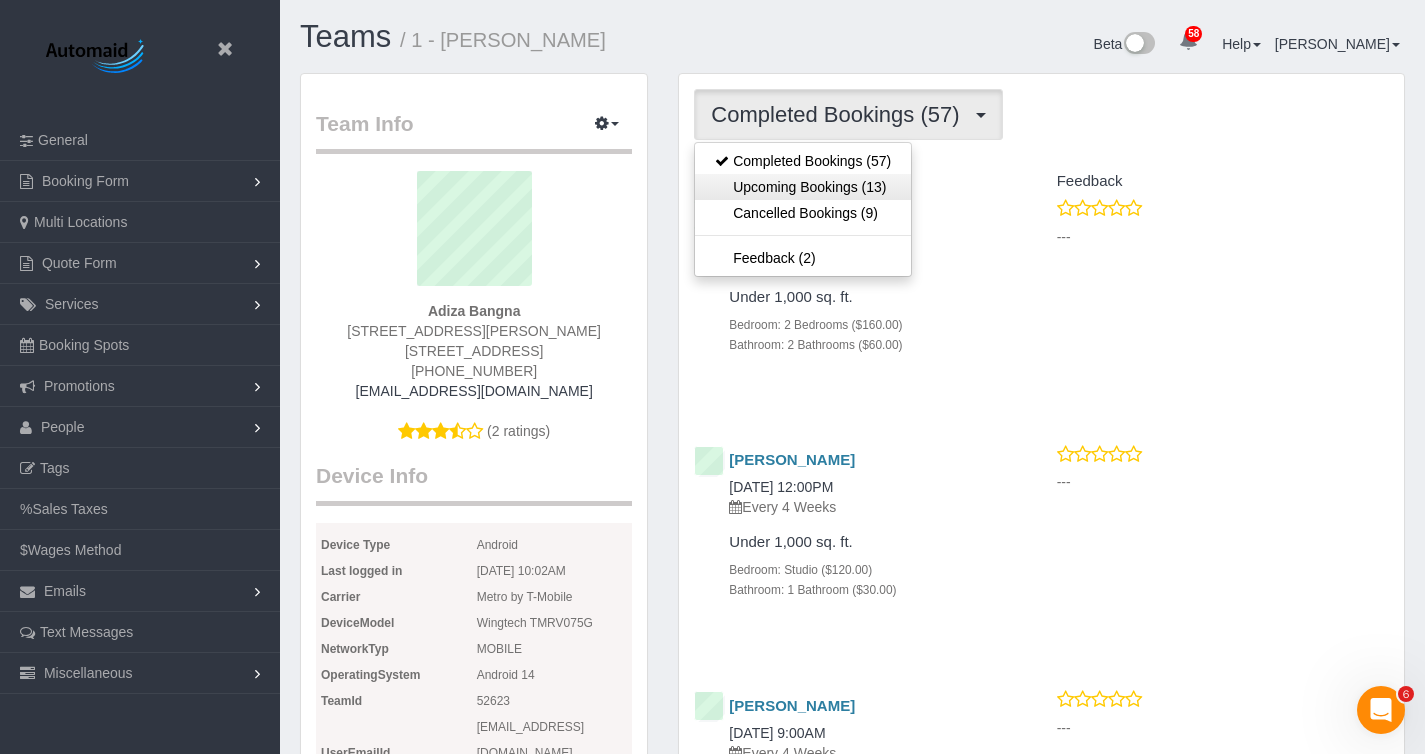 click on "Upcoming Bookings (13)" at bounding box center (803, 187) 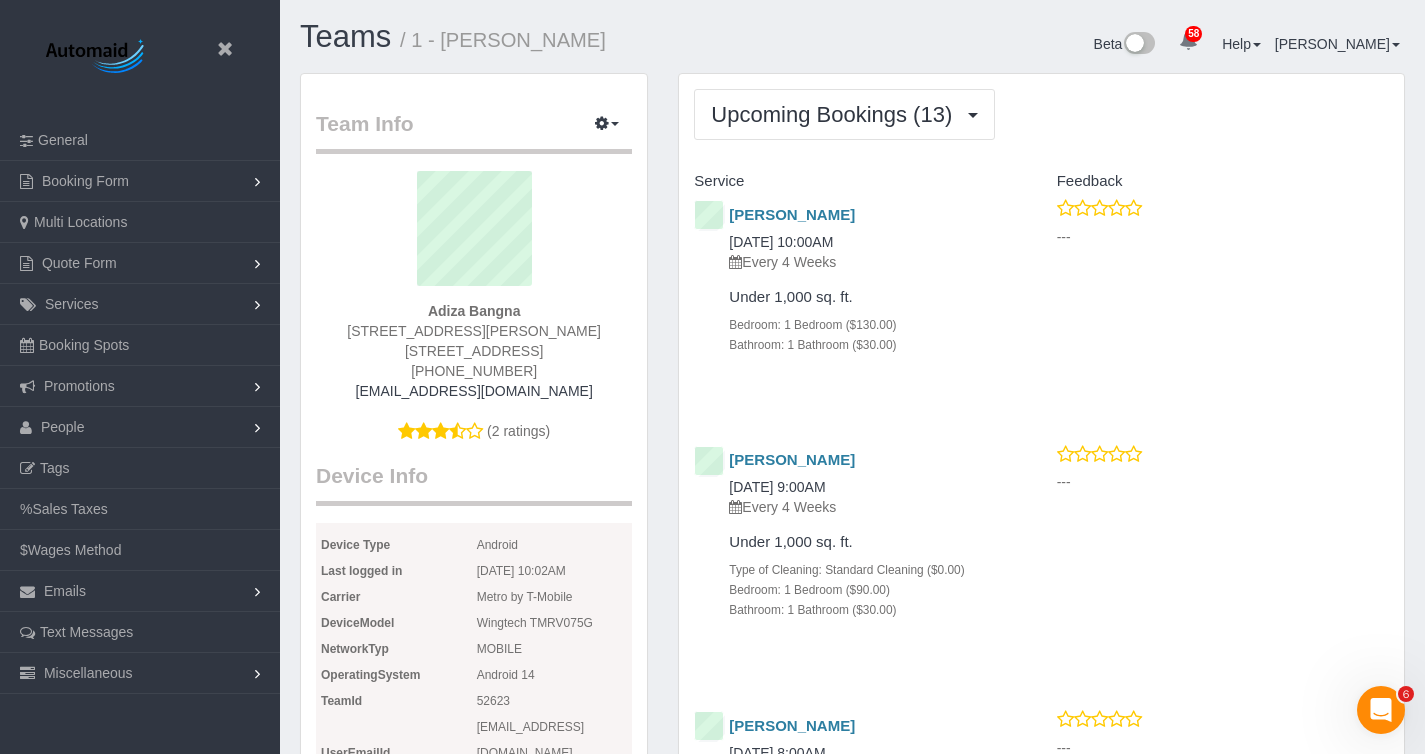 scroll, scrollTop: 3815, scrollLeft: 1425, axis: both 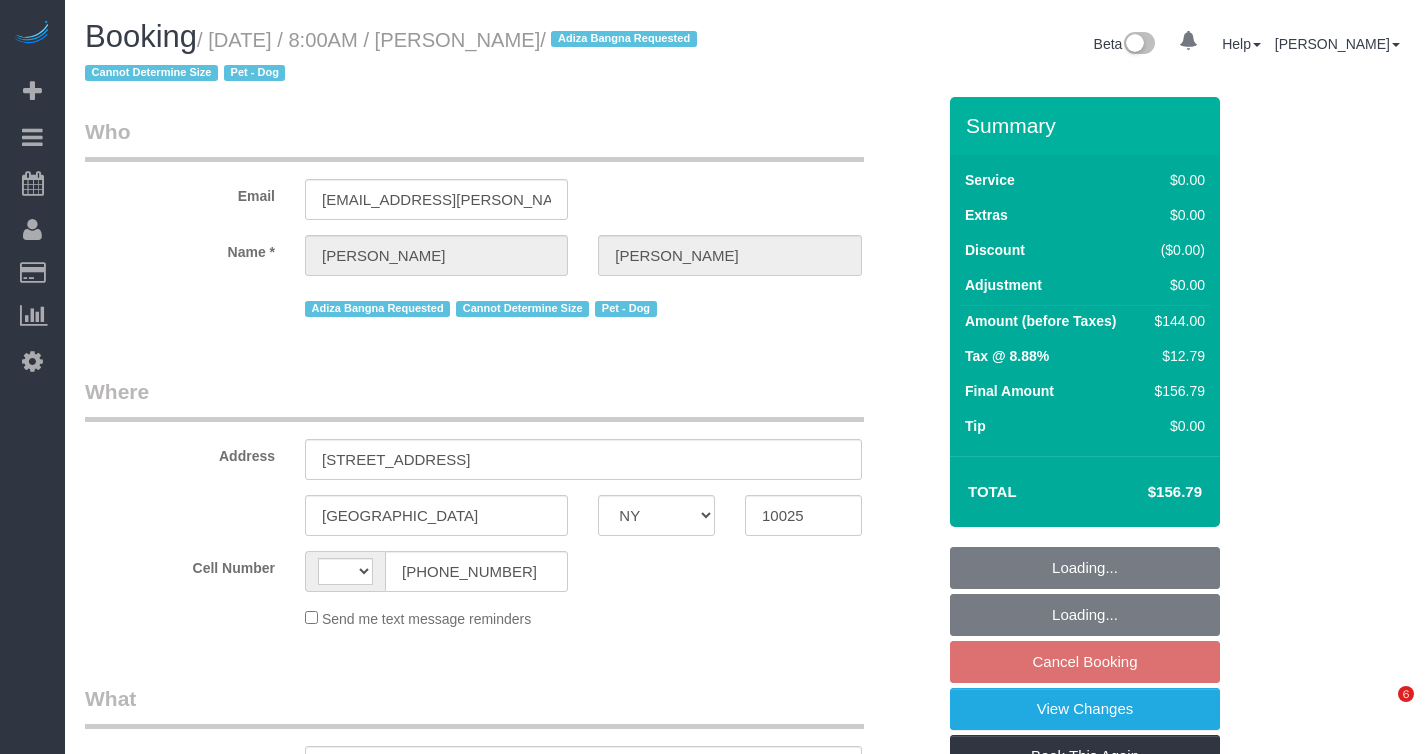 select on "NY" 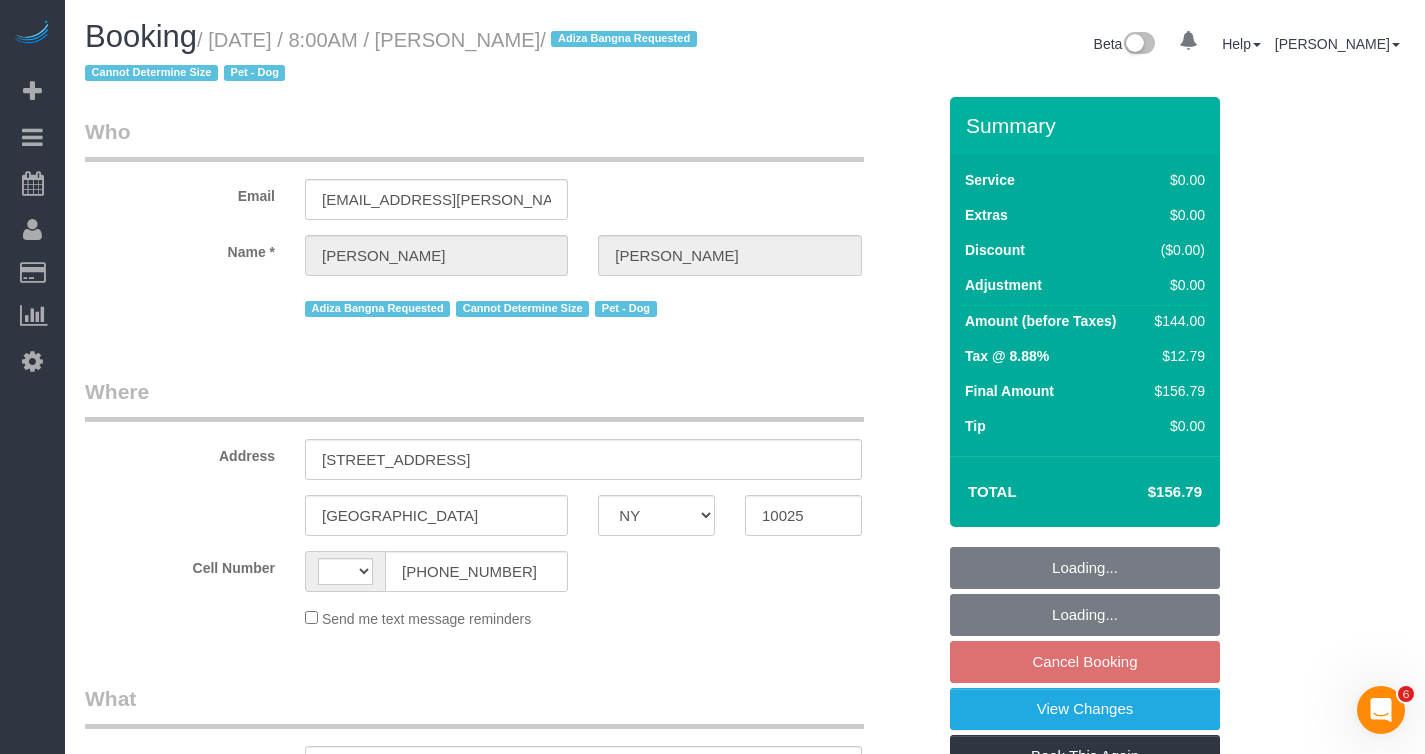 scroll, scrollTop: 0, scrollLeft: 0, axis: both 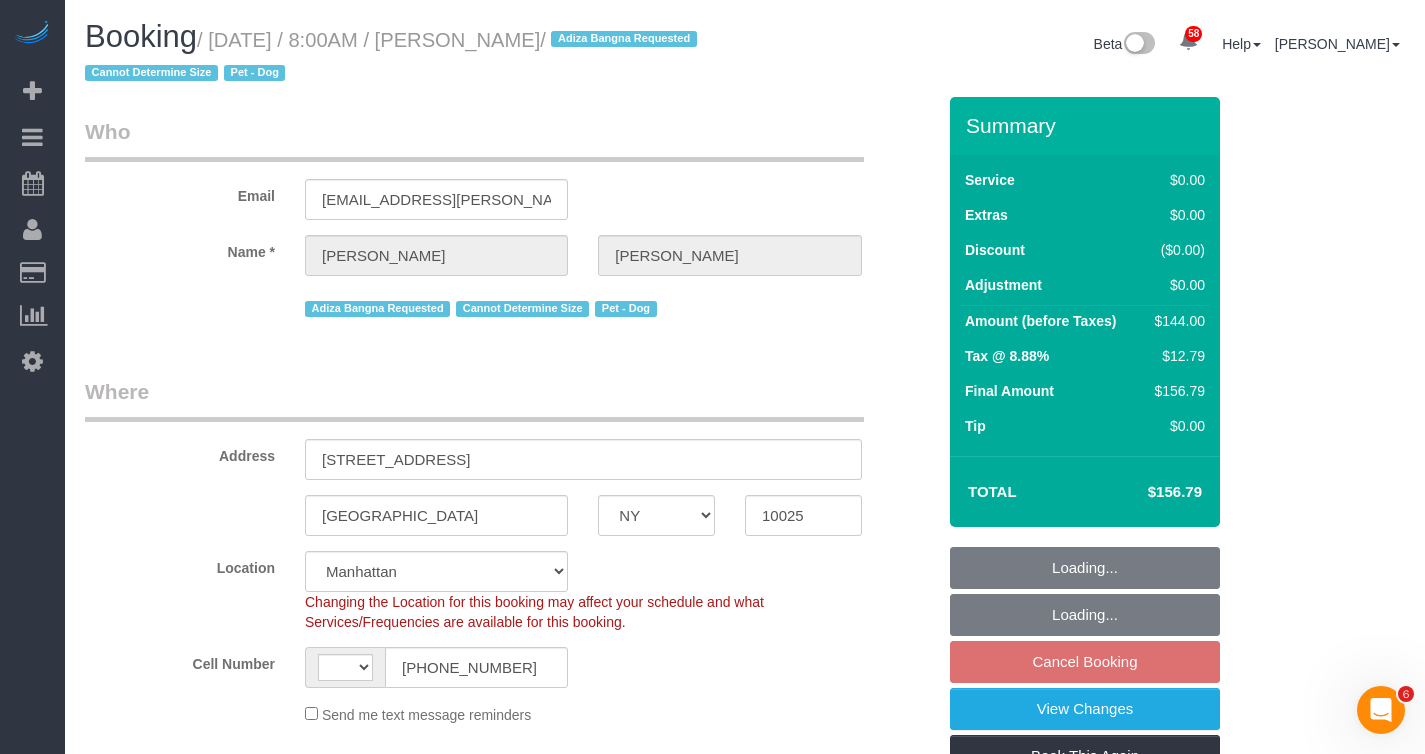 select on "string:US" 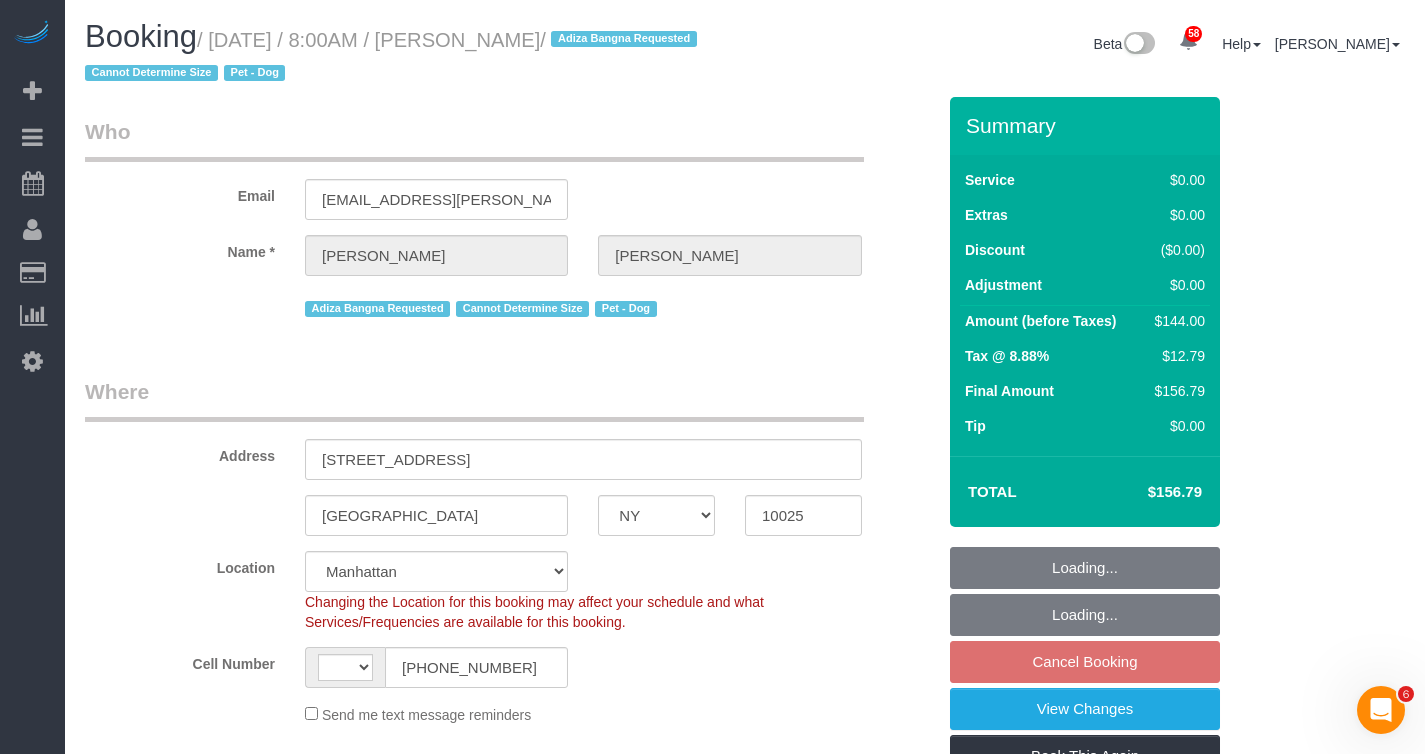 select on "1" 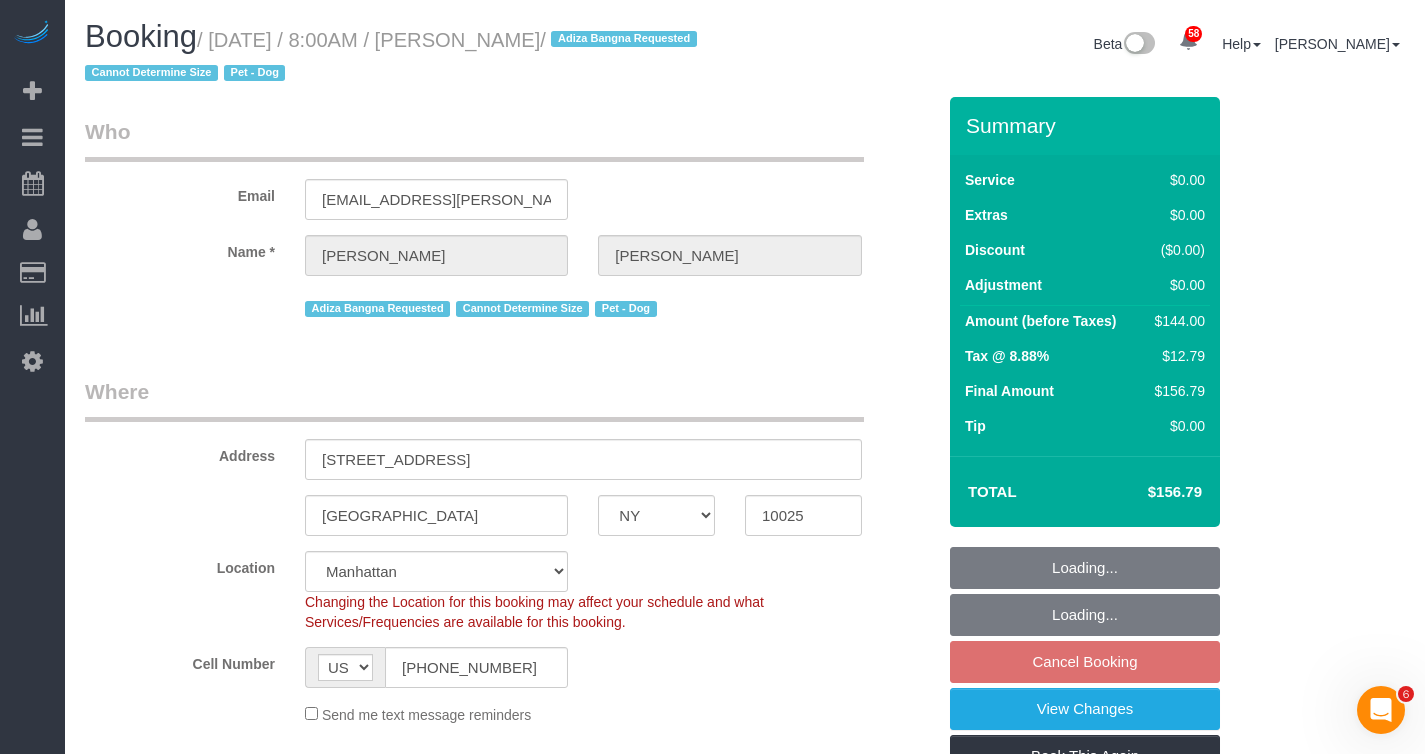 select on "spot1" 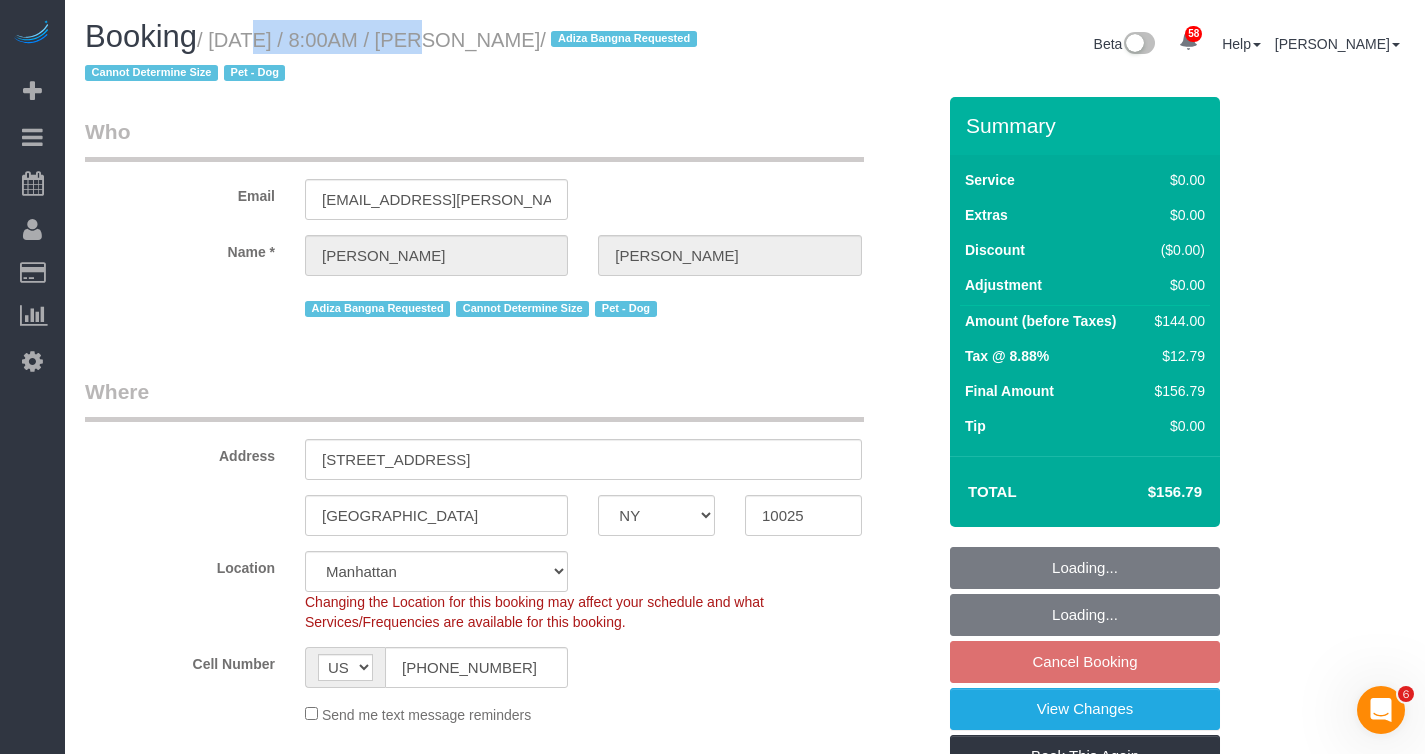 select on "object:1445" 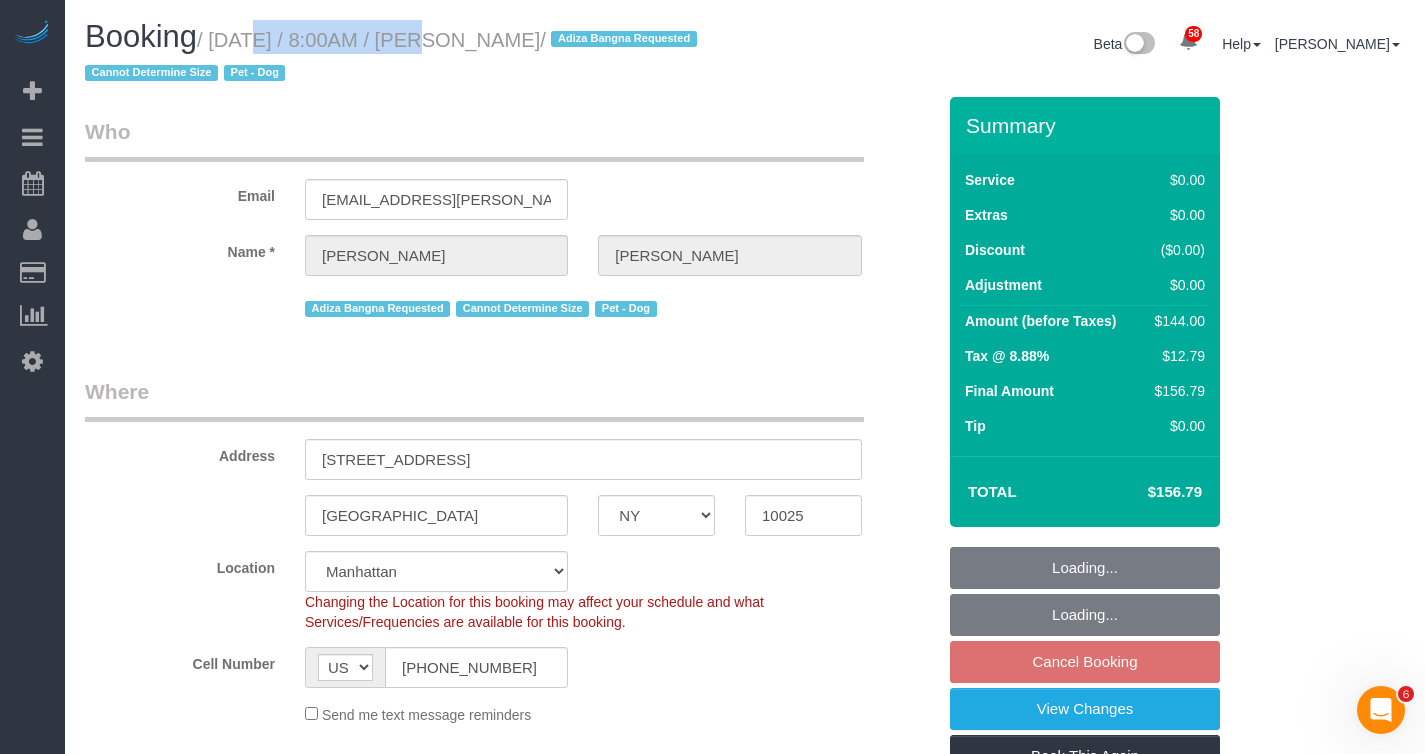 select on "string:stripe-pm_1R59h04VGloSiKo7g9WmXDAi" 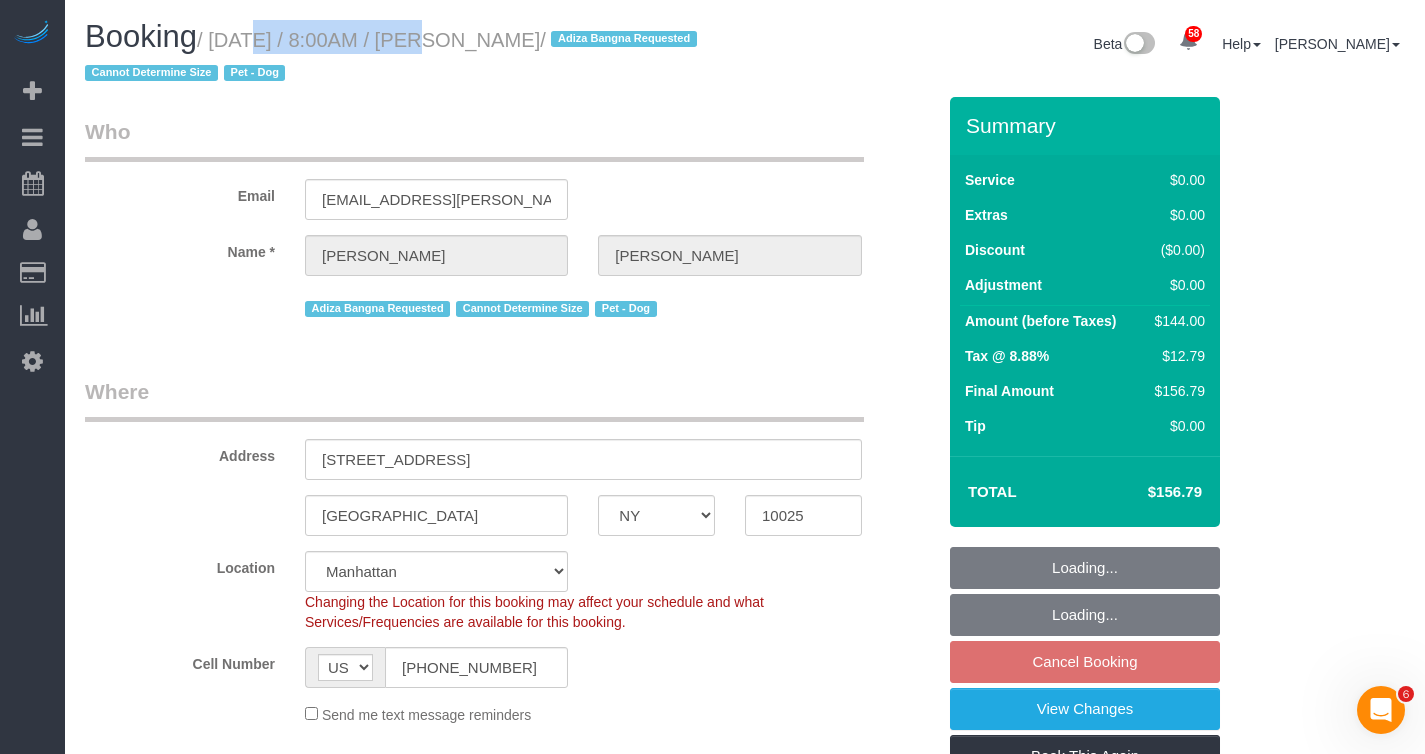 select on "1" 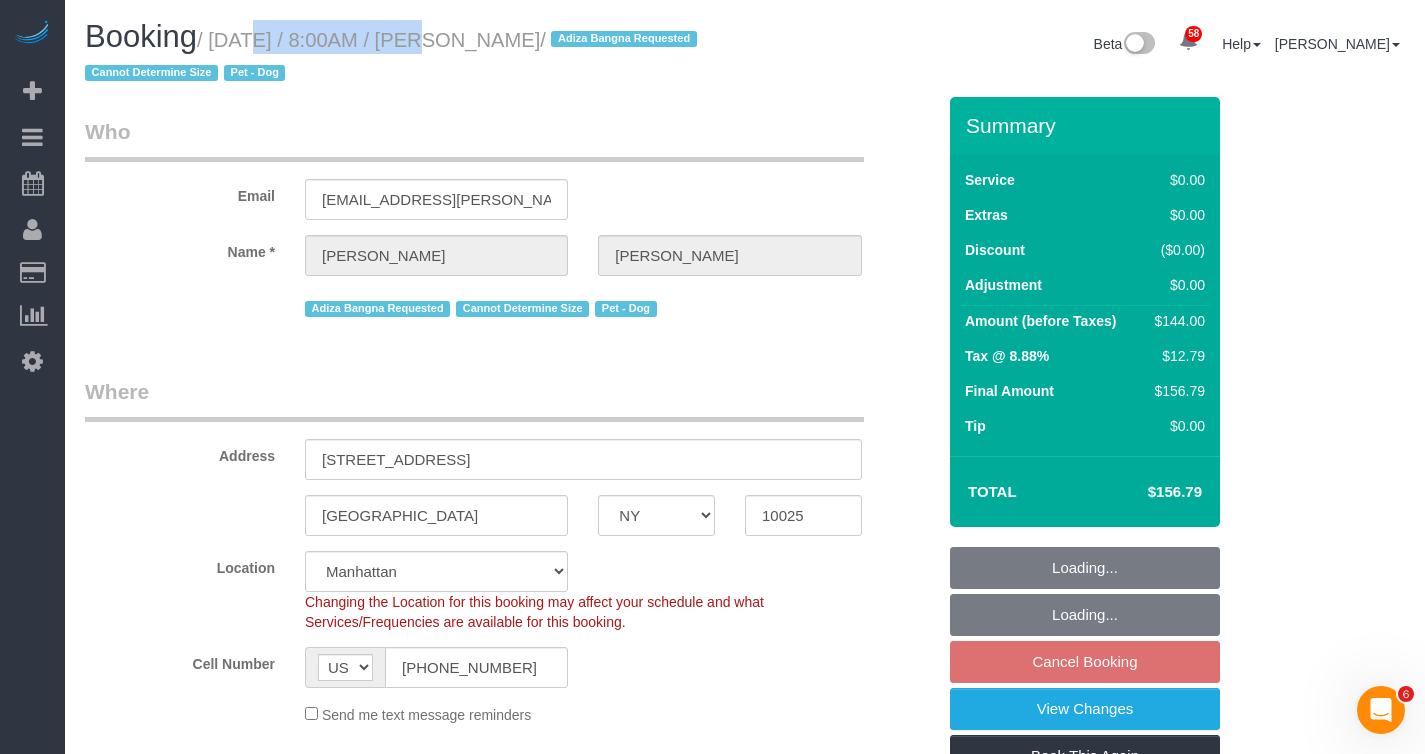 click on "/ July 21, 2025 / 8:00AM / Justine Drohan
/
Adiza Bangna Requested
Cannot Determine Size
Pet - Dog" at bounding box center (394, 57) 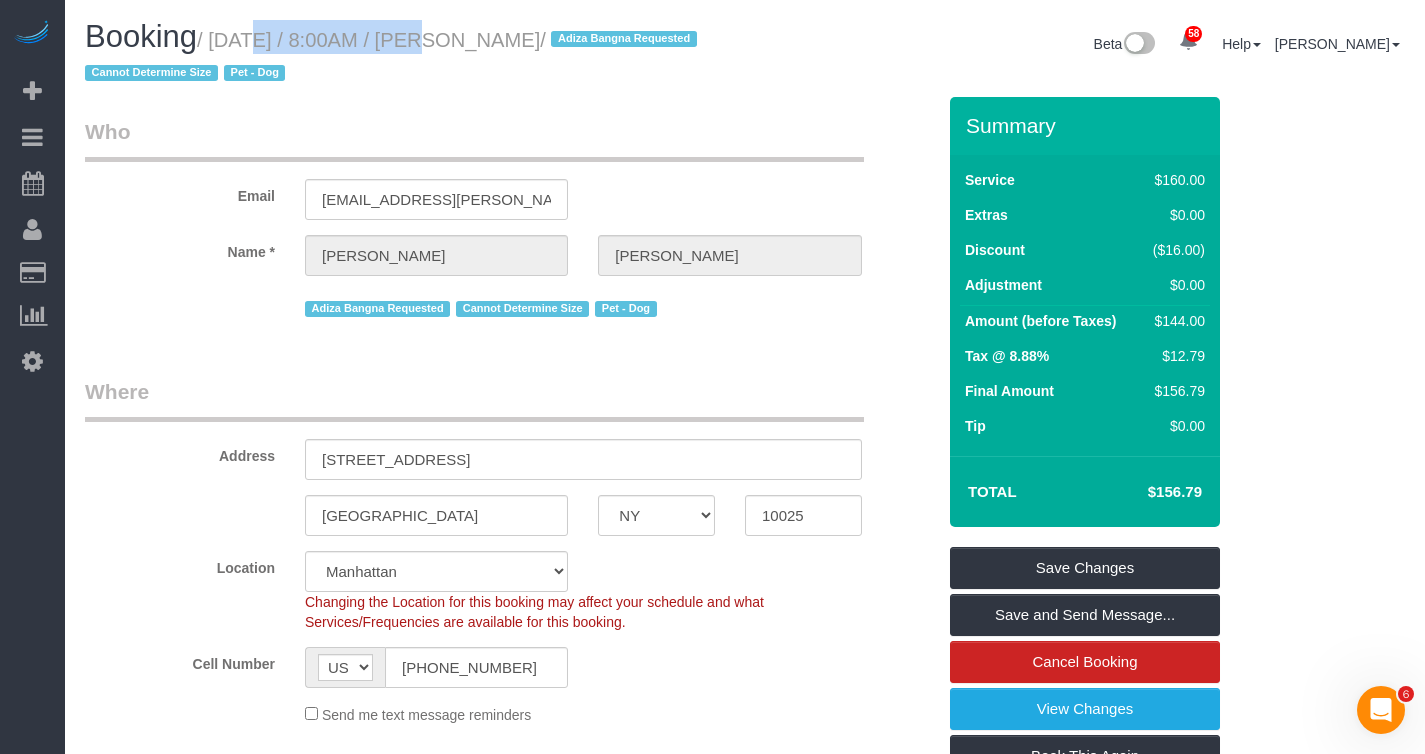 copy on "July 21, 2025 / 8:00AM / Justine Drohan" 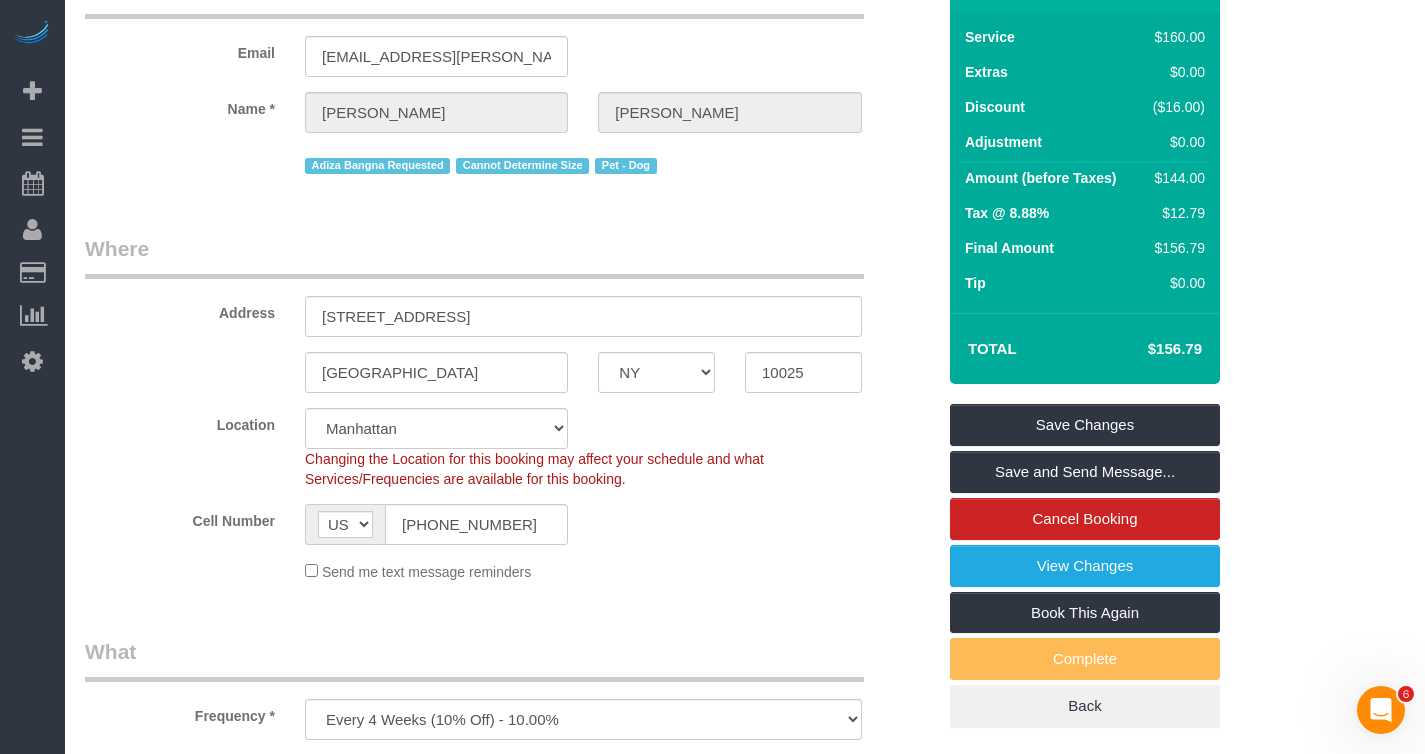 scroll, scrollTop: 0, scrollLeft: 0, axis: both 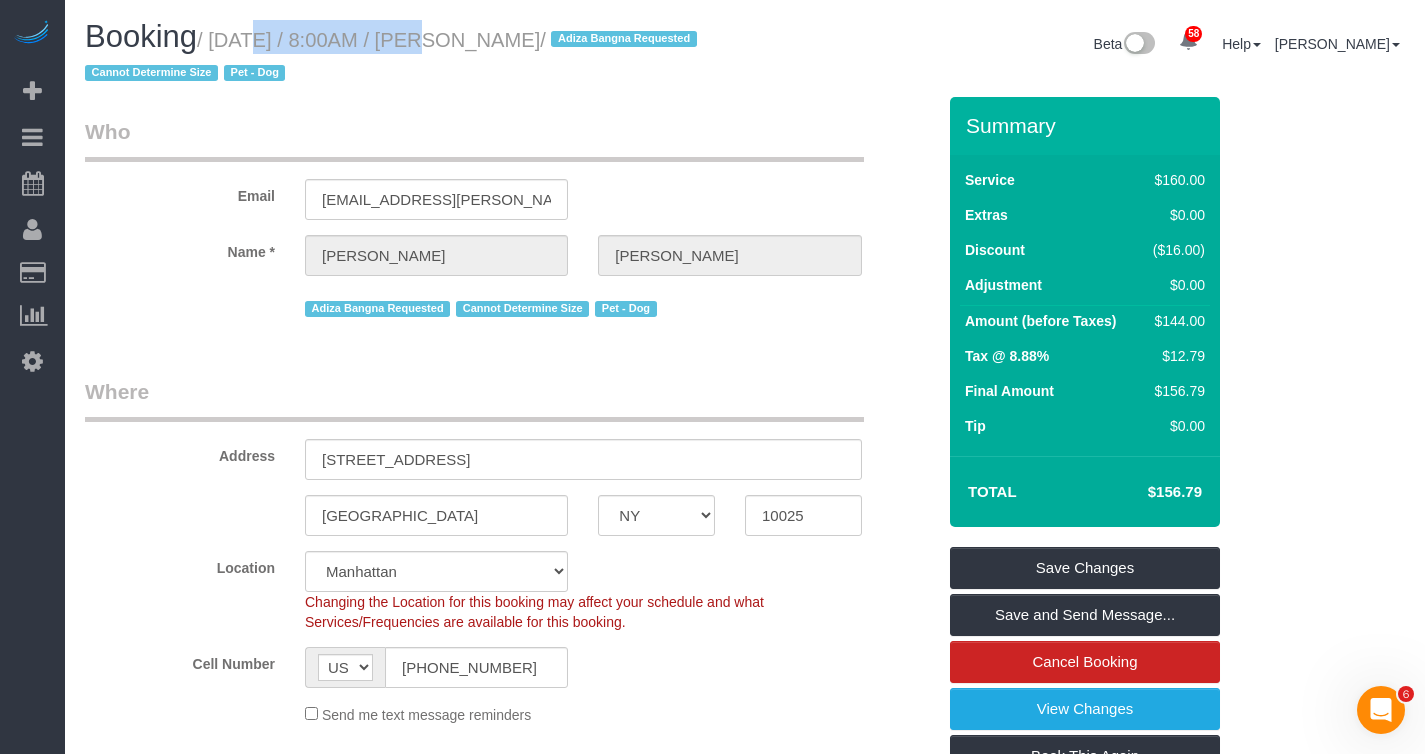 drag, startPoint x: 88, startPoint y: 74, endPoint x: 222, endPoint y: 79, distance: 134.09325 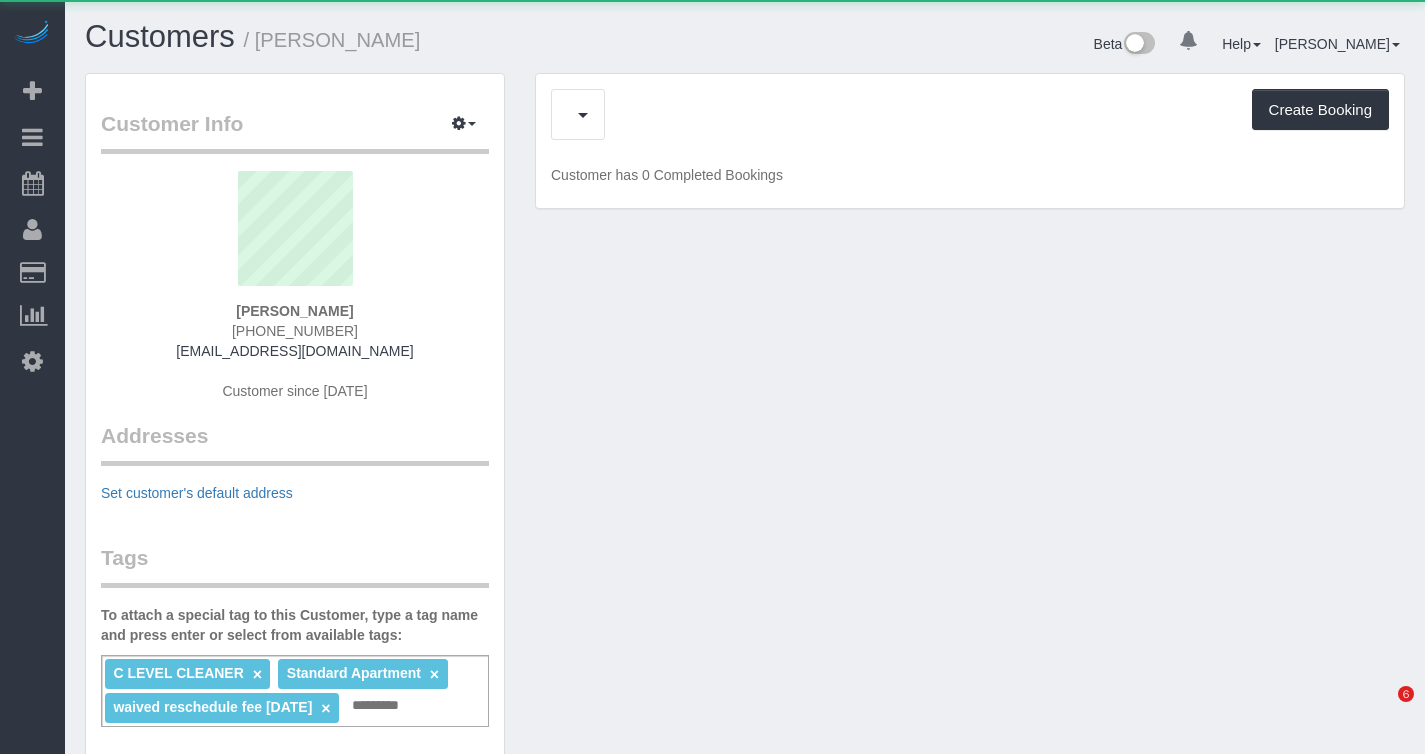 scroll, scrollTop: 0, scrollLeft: 0, axis: both 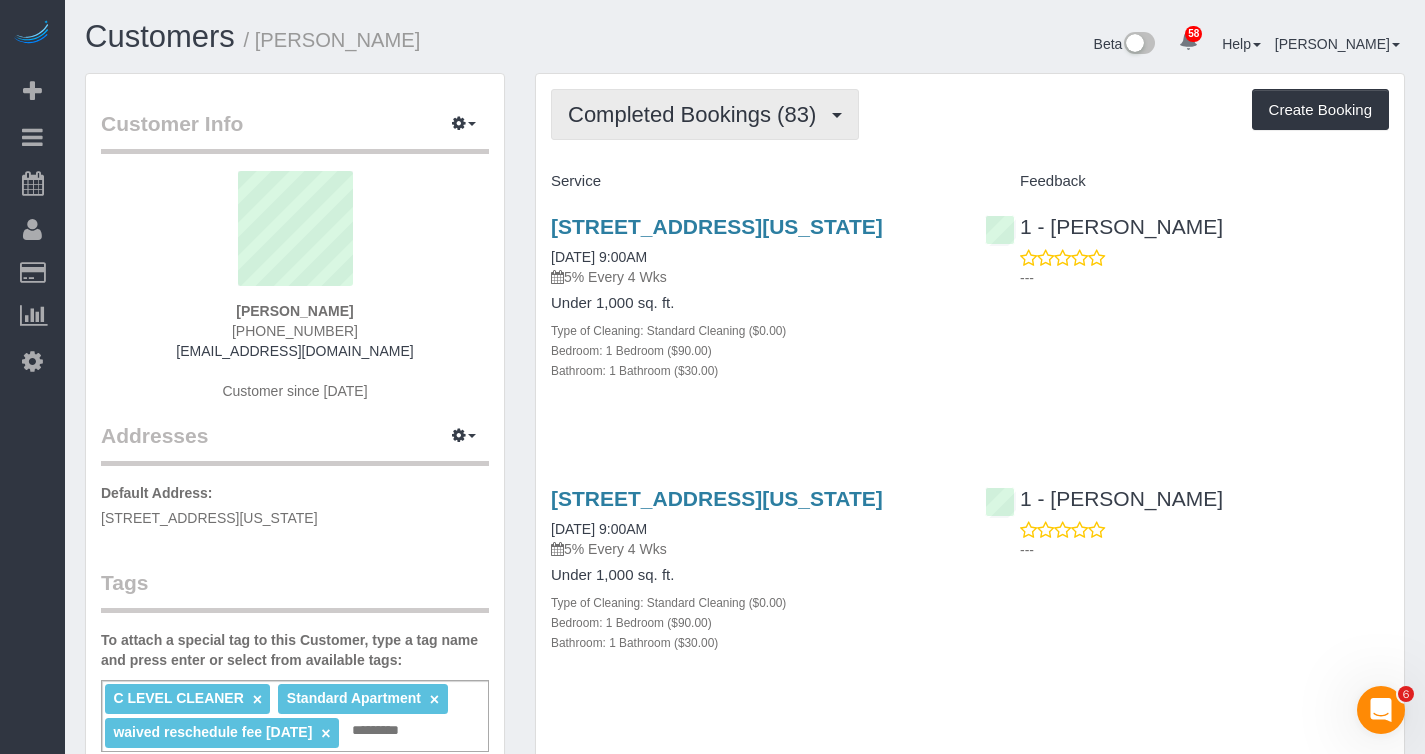 click on "Completed Bookings (83)" at bounding box center (705, 114) 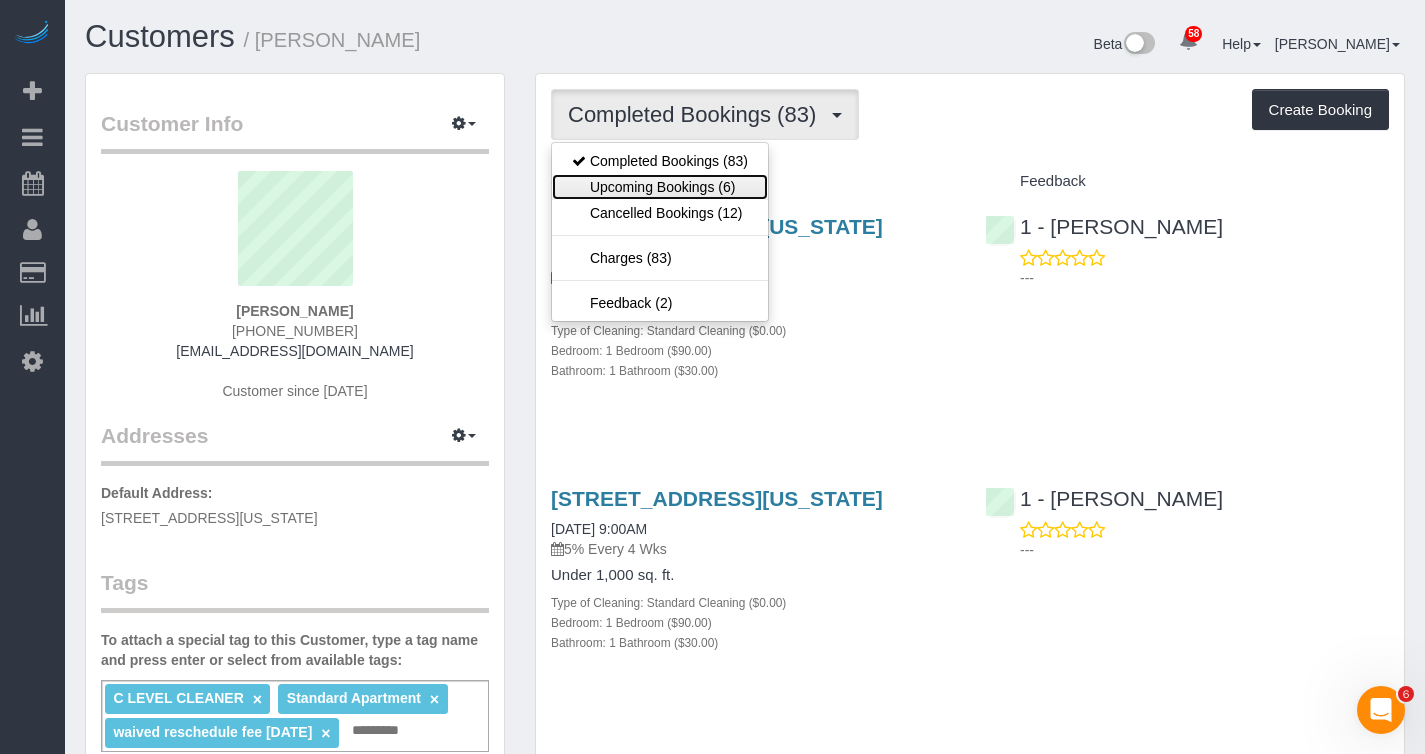 click on "Upcoming Bookings (6)" at bounding box center [660, 187] 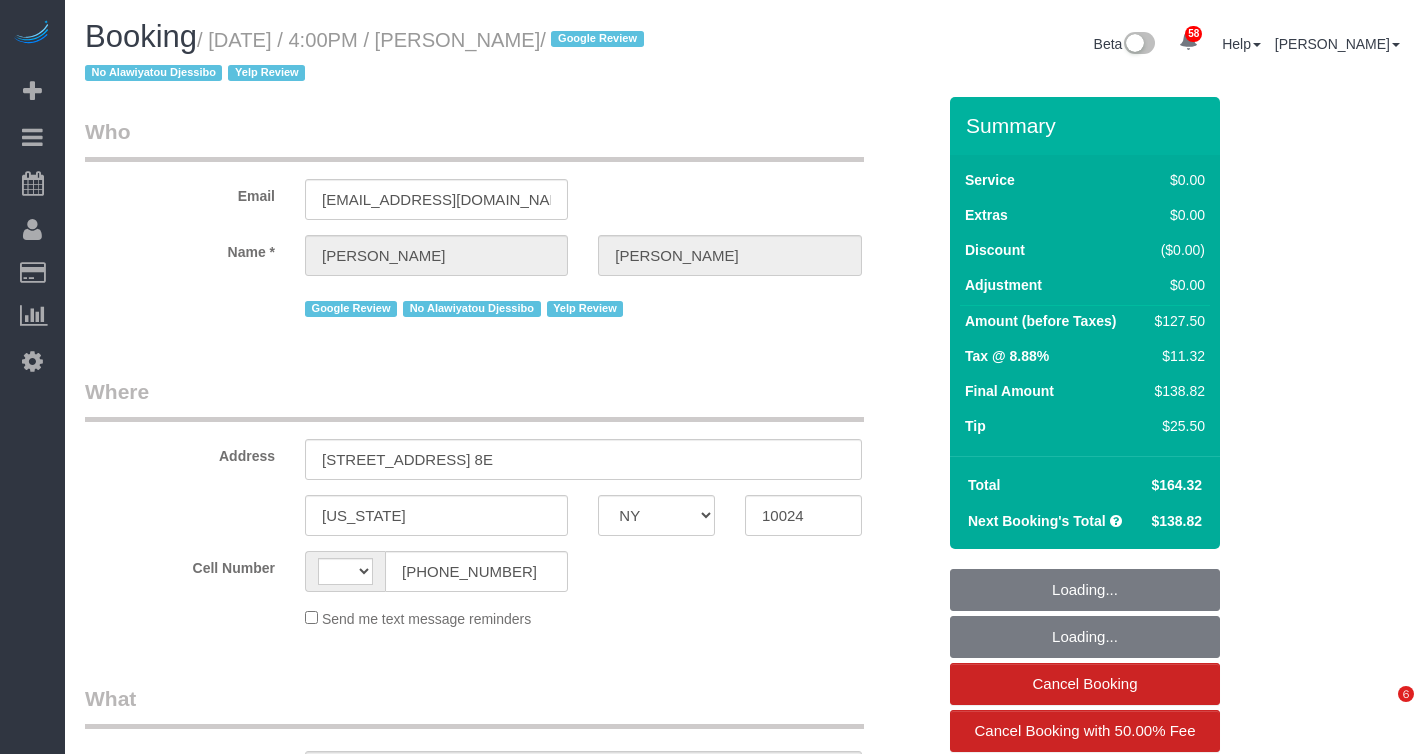 select on "NY" 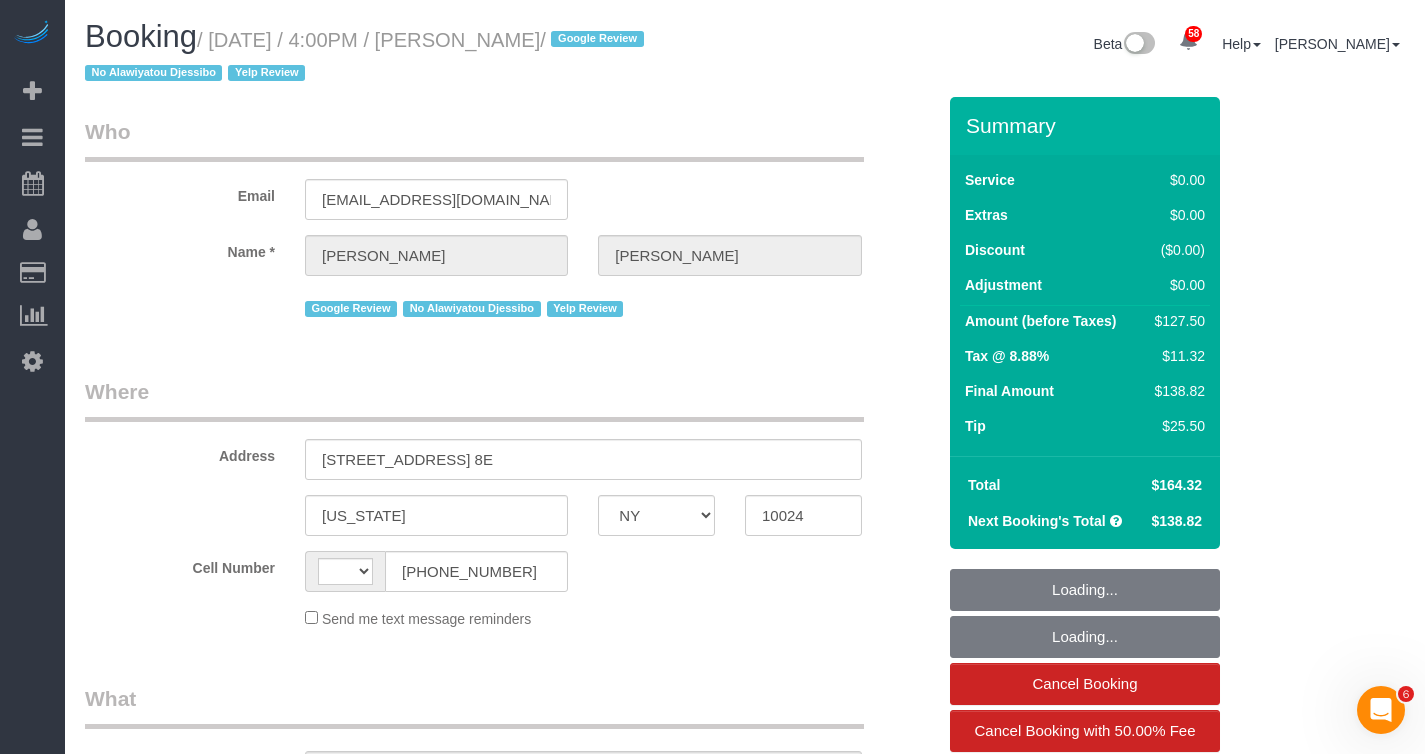 scroll, scrollTop: 0, scrollLeft: 0, axis: both 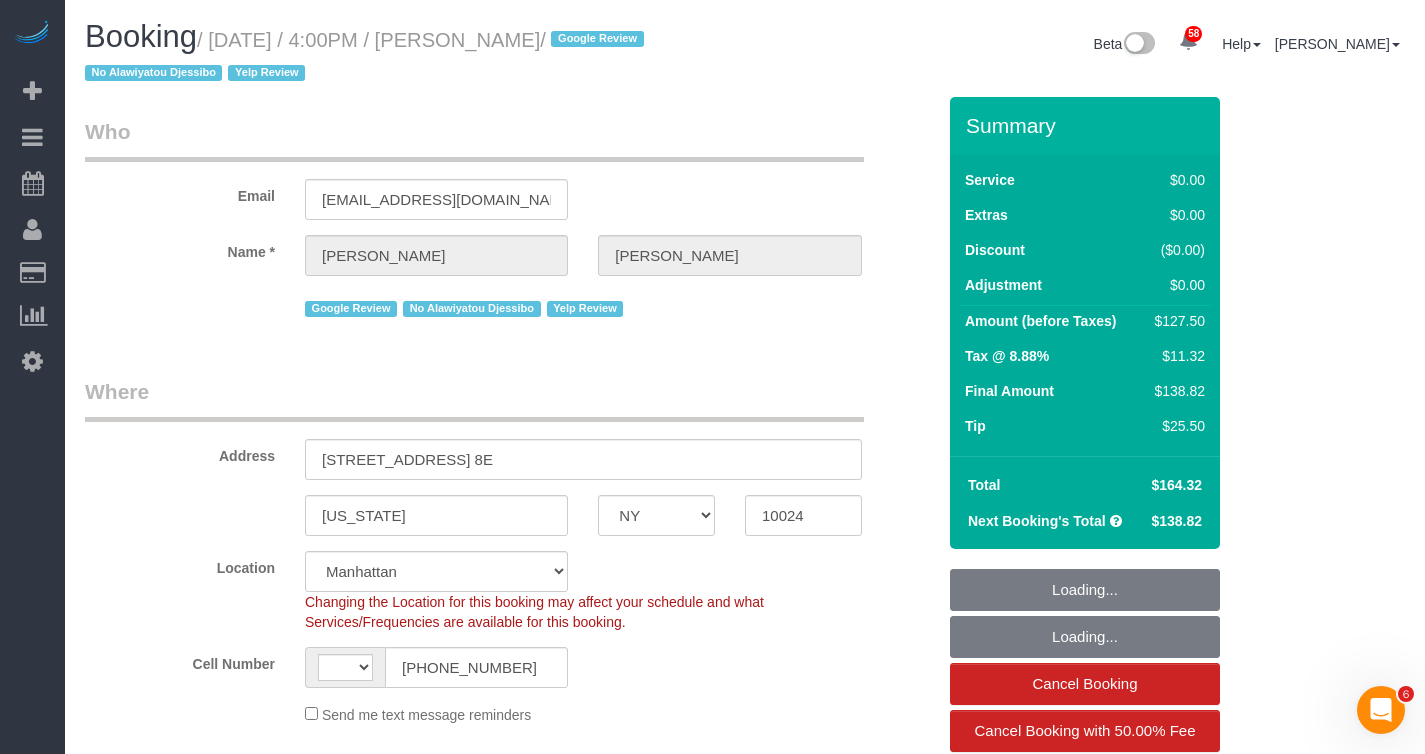 select on "object:1035" 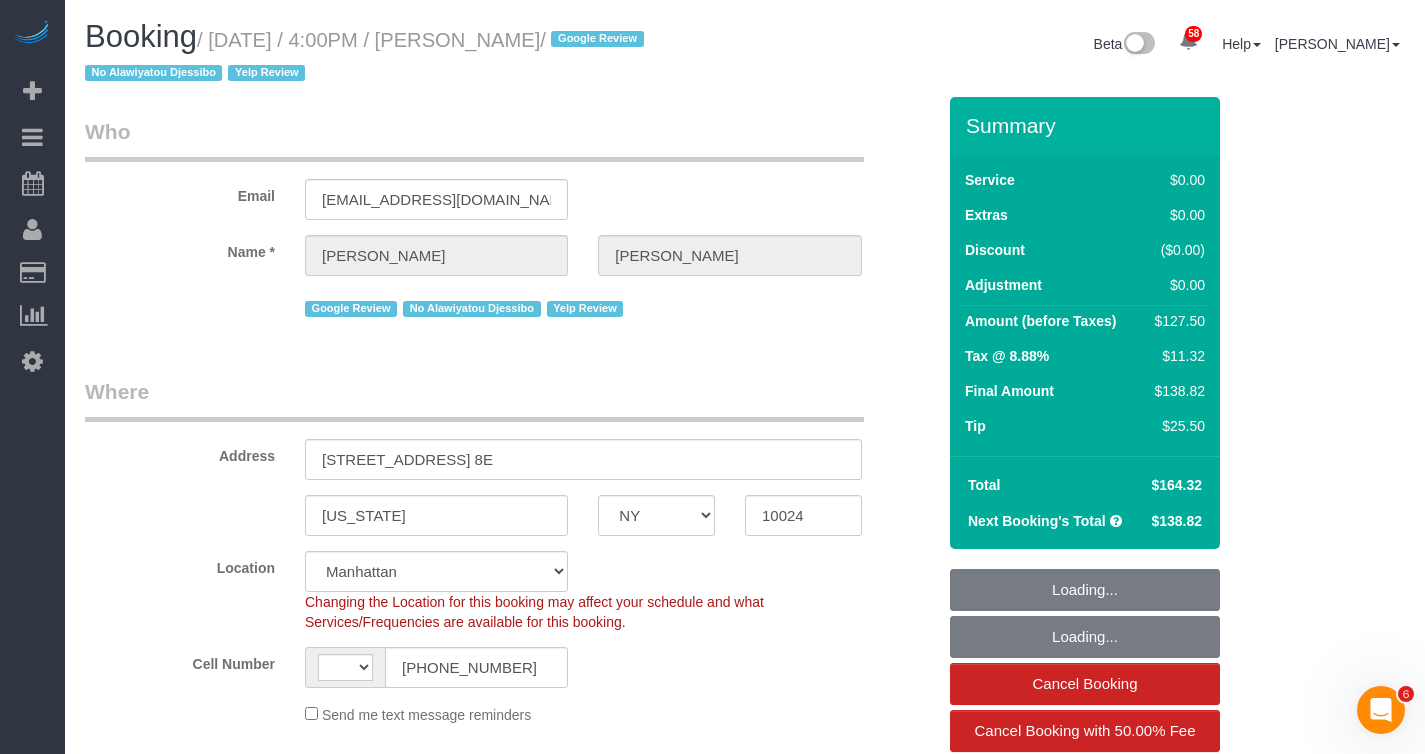 select on "string:[GEOGRAPHIC_DATA]" 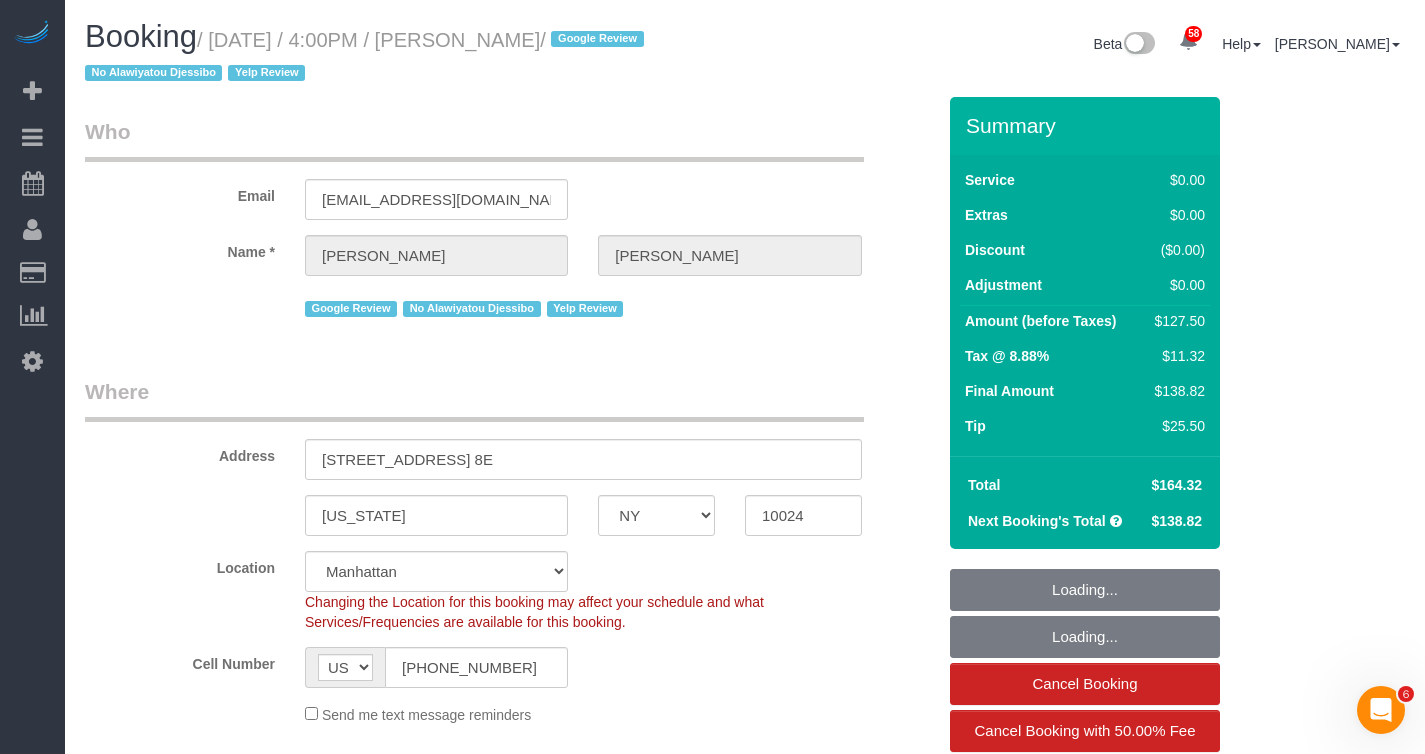 select on "1" 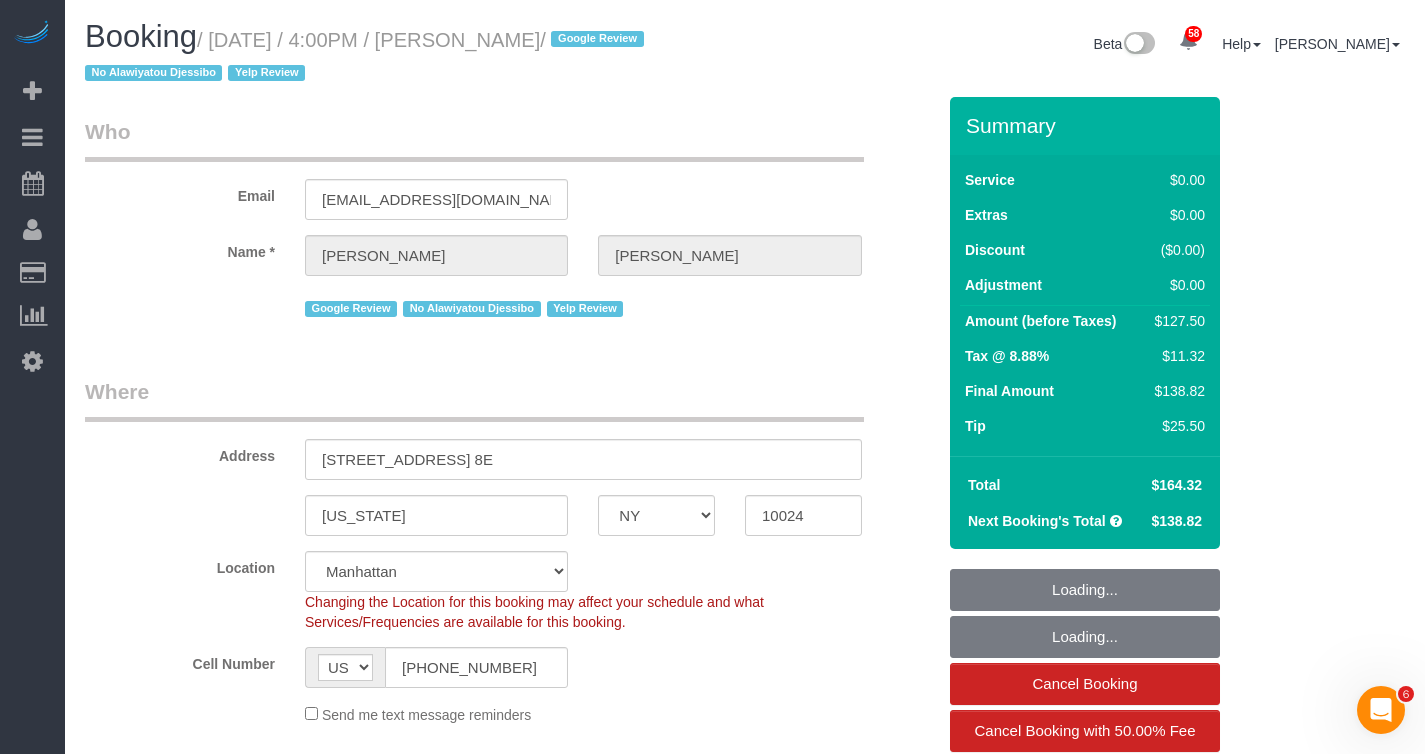 select on "1" 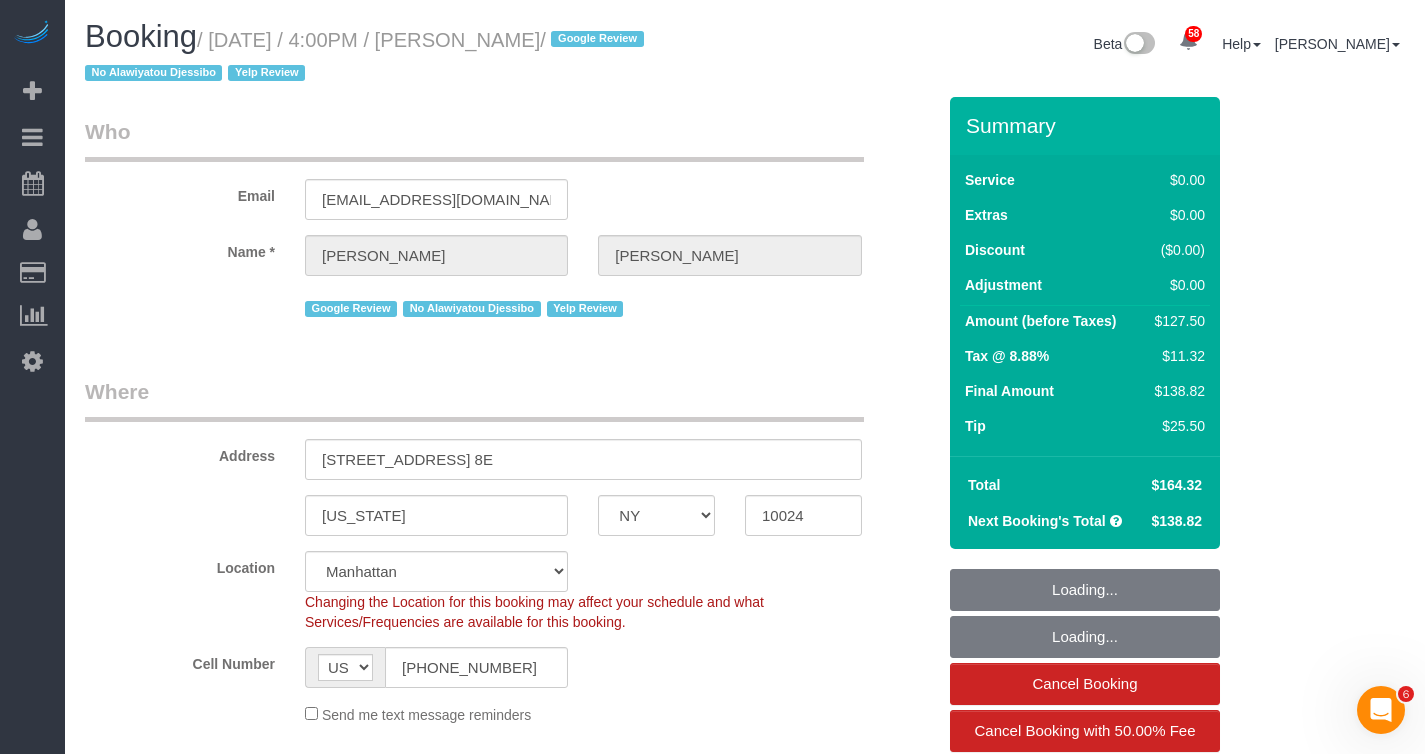 drag, startPoint x: 454, startPoint y: 41, endPoint x: 572, endPoint y: 46, distance: 118.10589 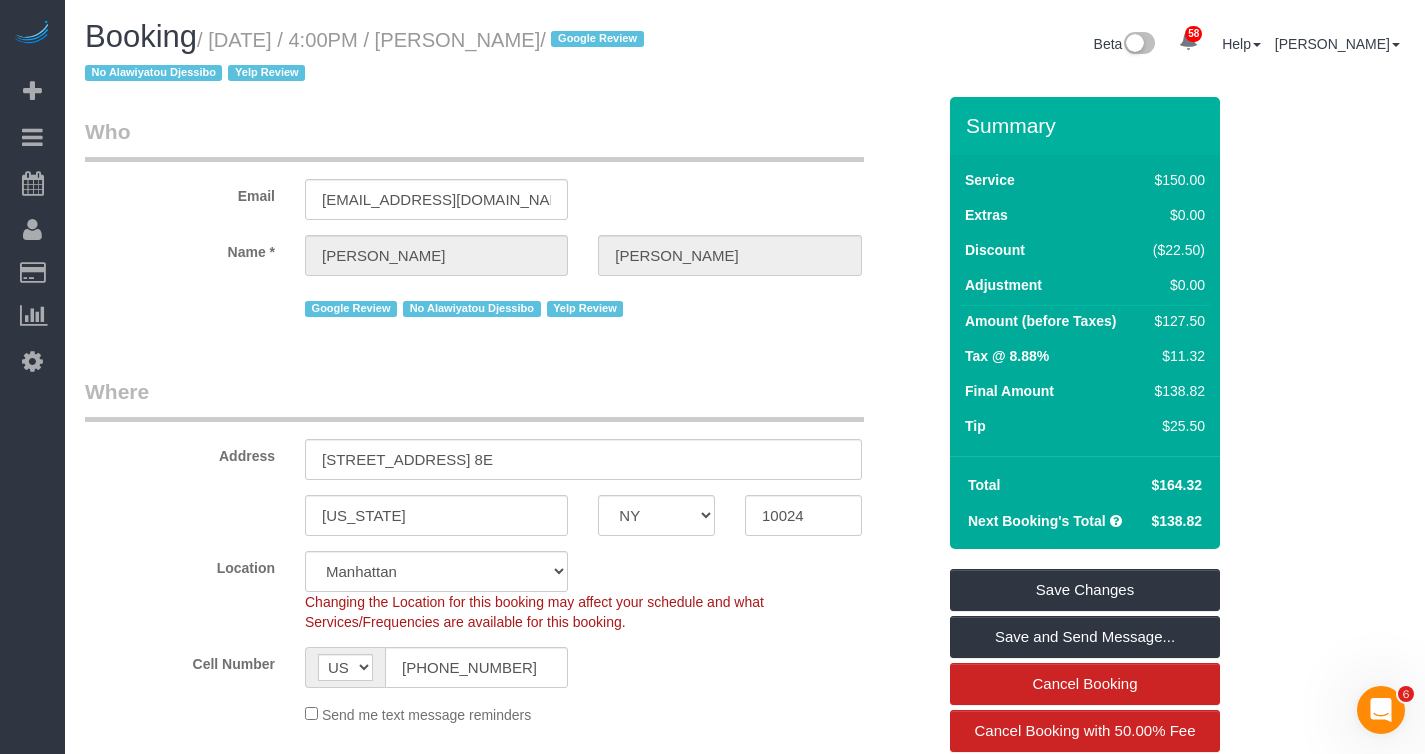 copy on "[PERSON_NAME]" 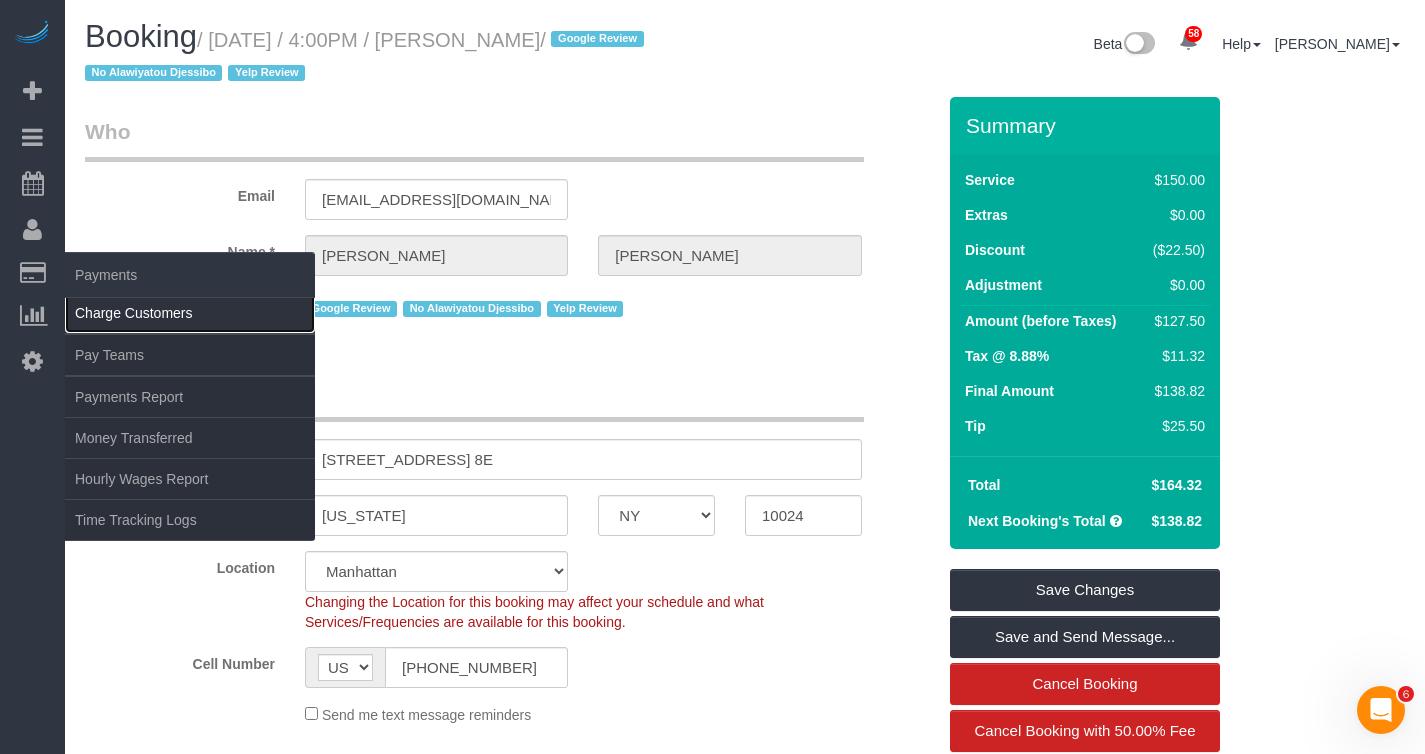 click on "Charge Customers" at bounding box center (190, 313) 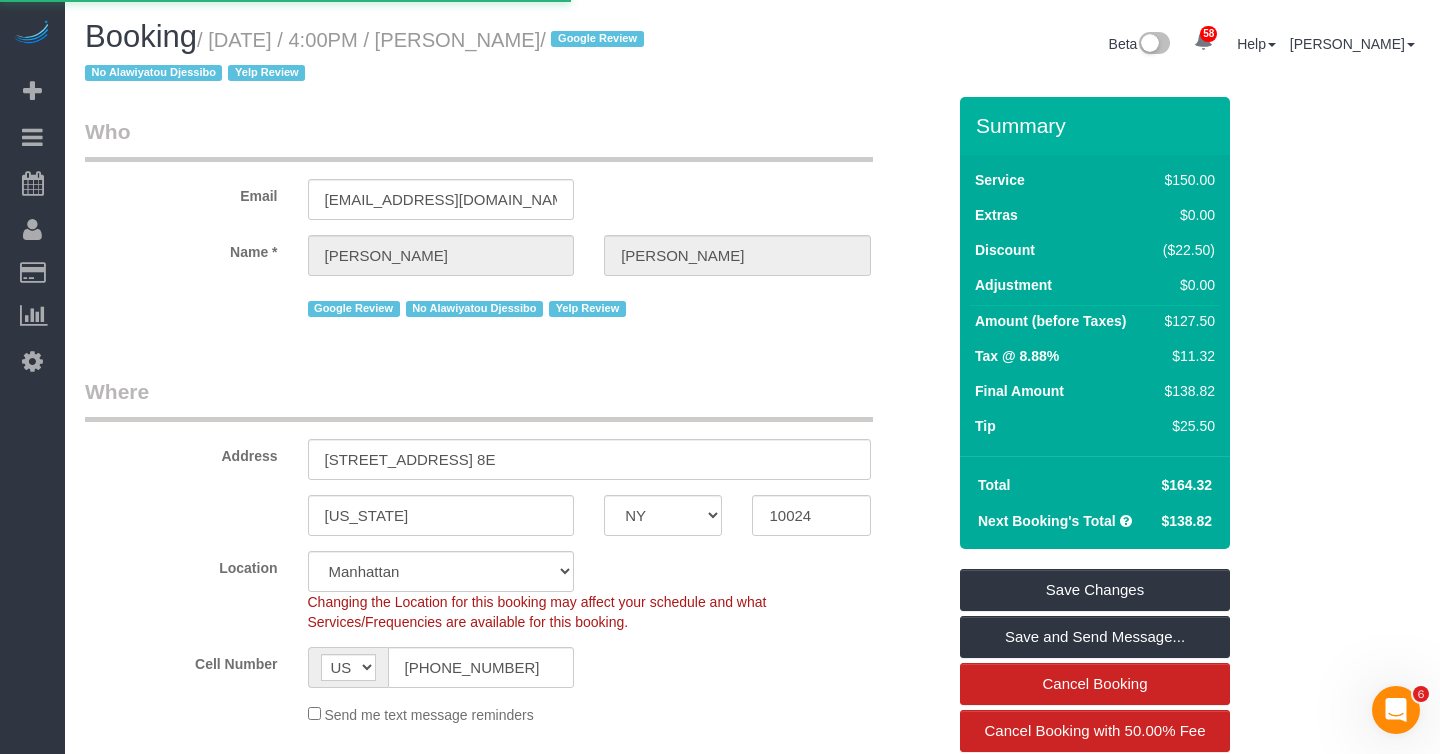select 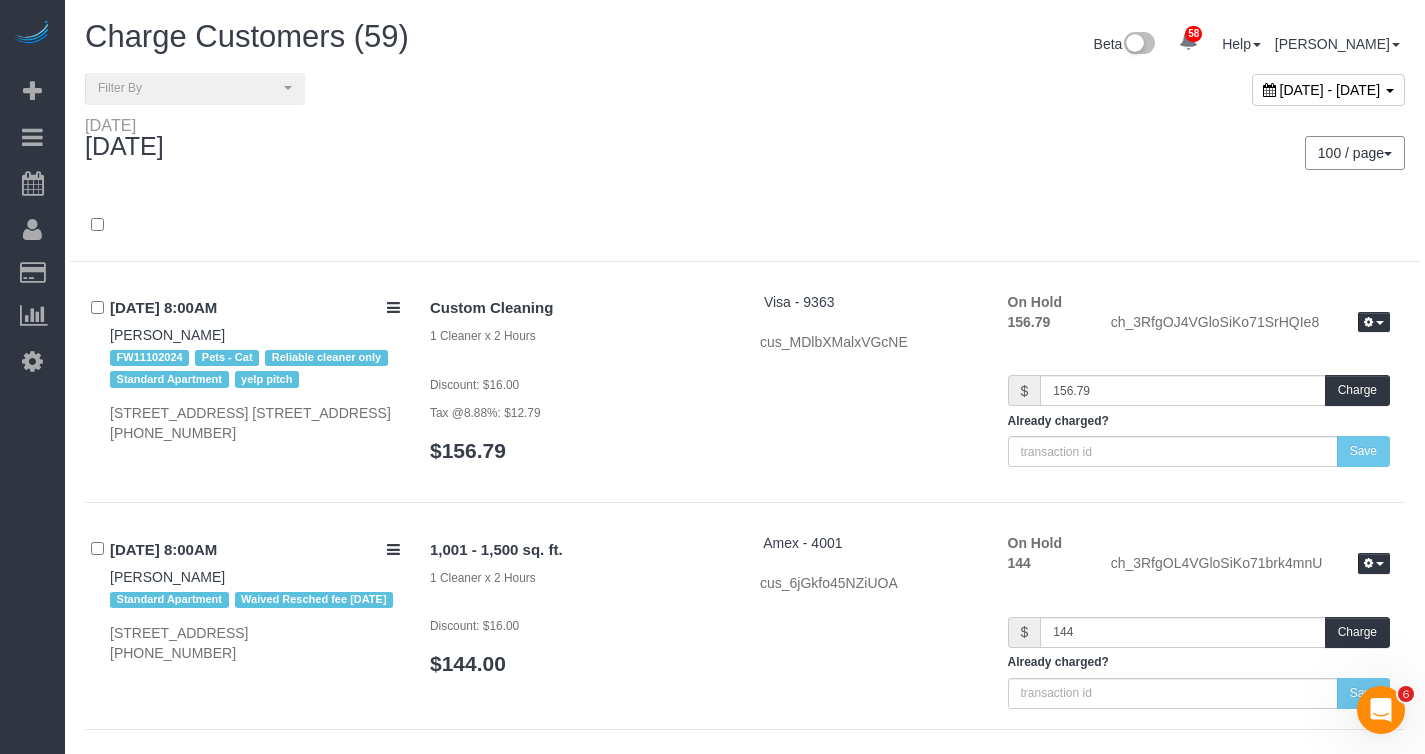 click on "[DATE] - [DATE]" at bounding box center (1330, 90) 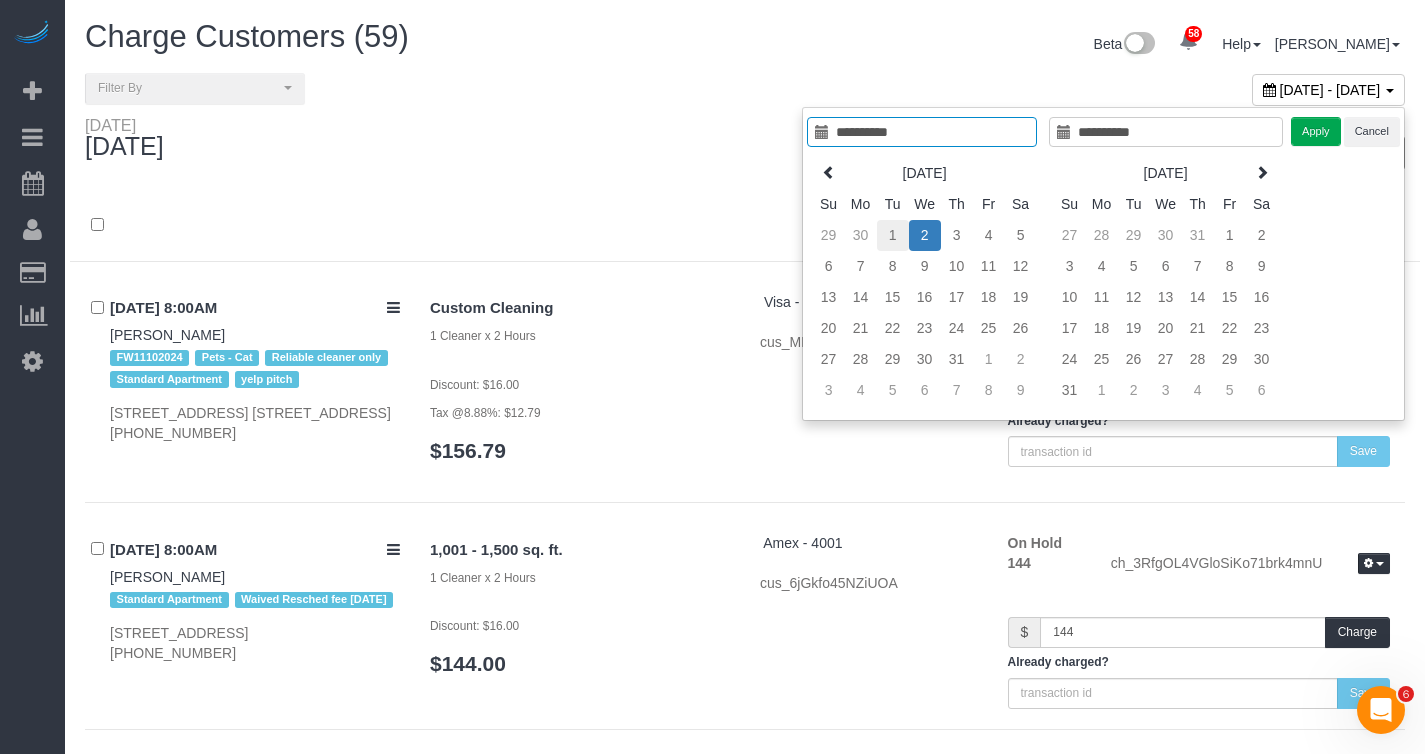 type on "**********" 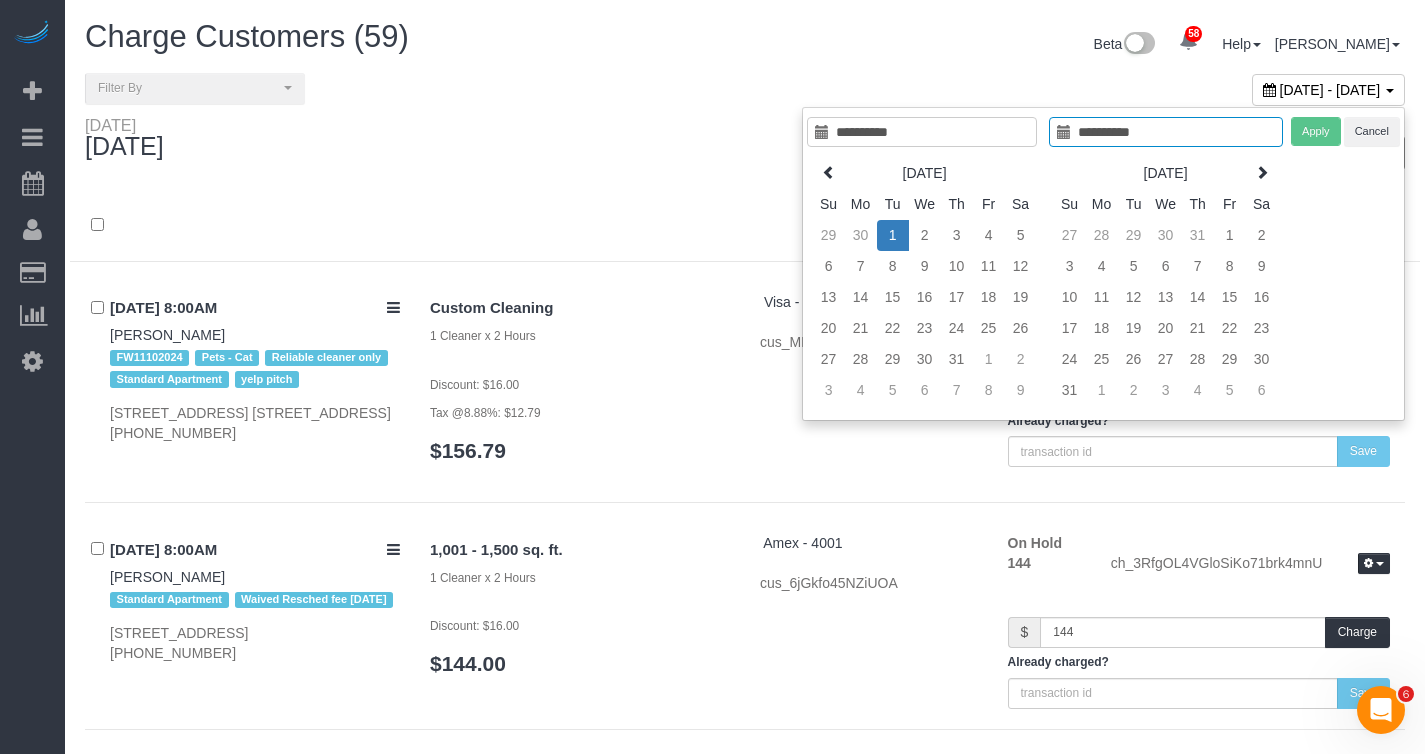 click on "1" at bounding box center [893, 235] 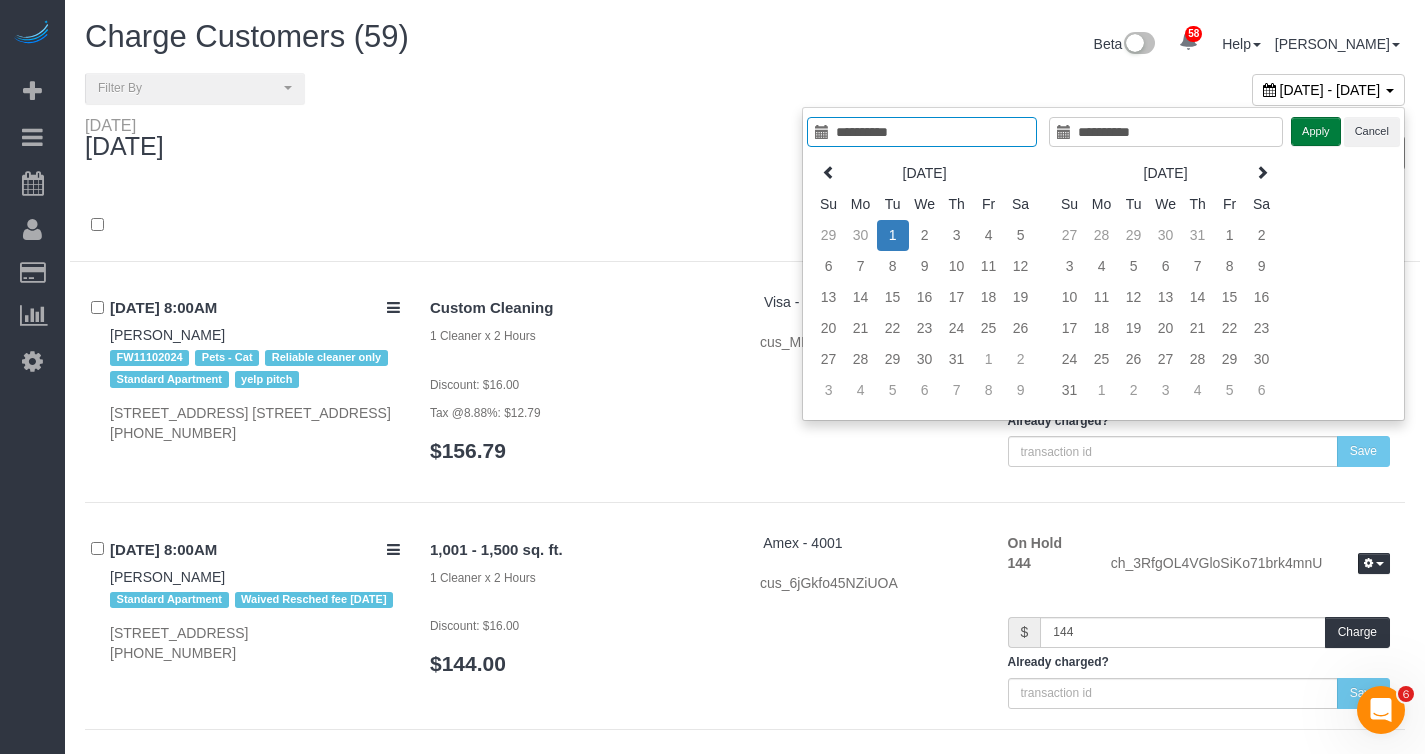 click on "Apply" at bounding box center [1316, 131] 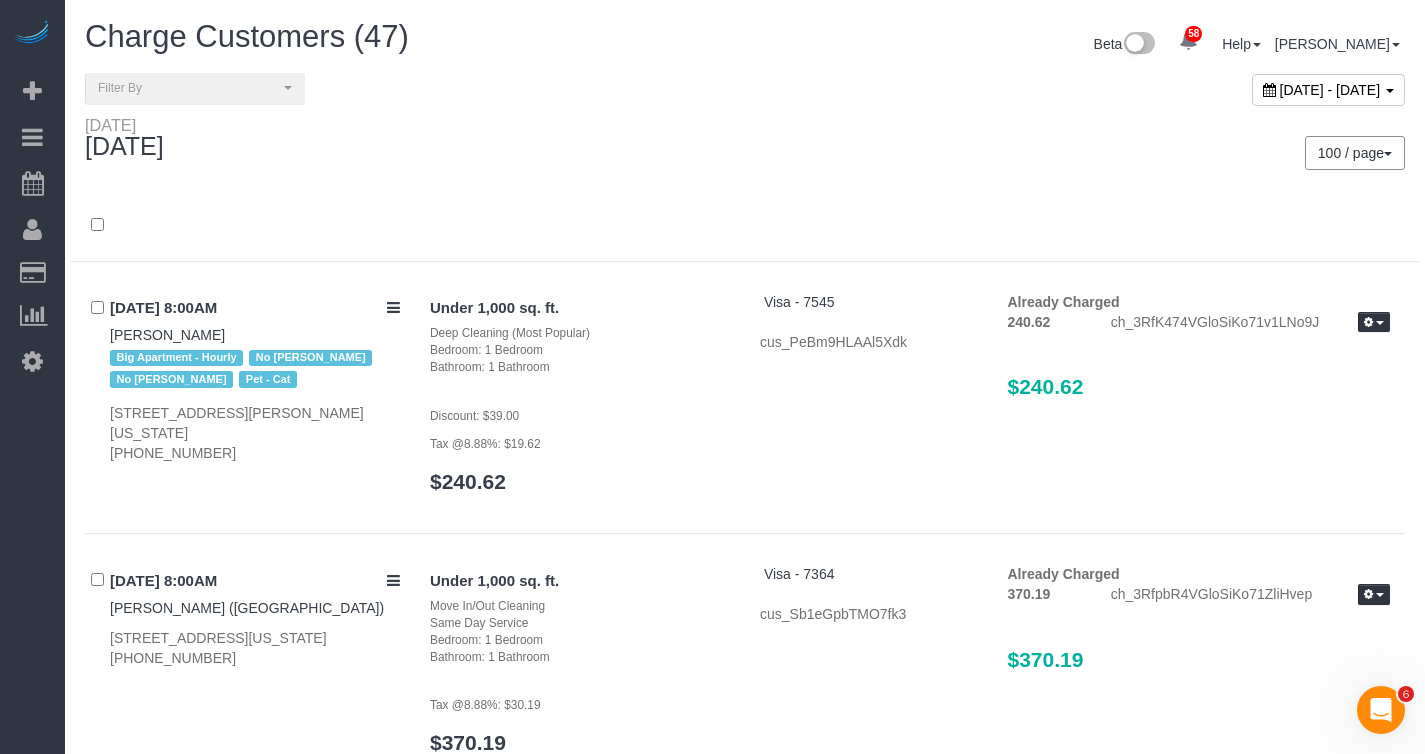 click on "[DATE]" at bounding box center [407, 142] 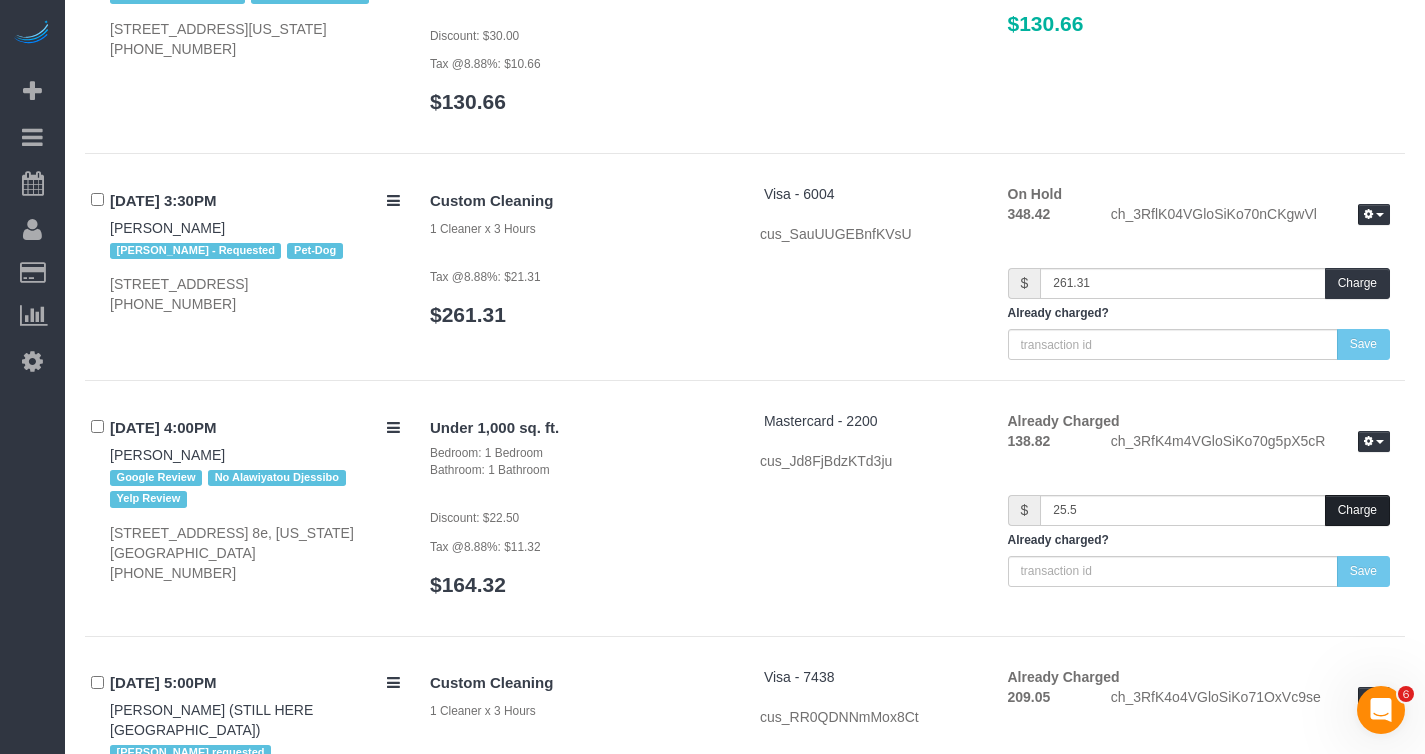 click on "Charge" at bounding box center [1357, 510] 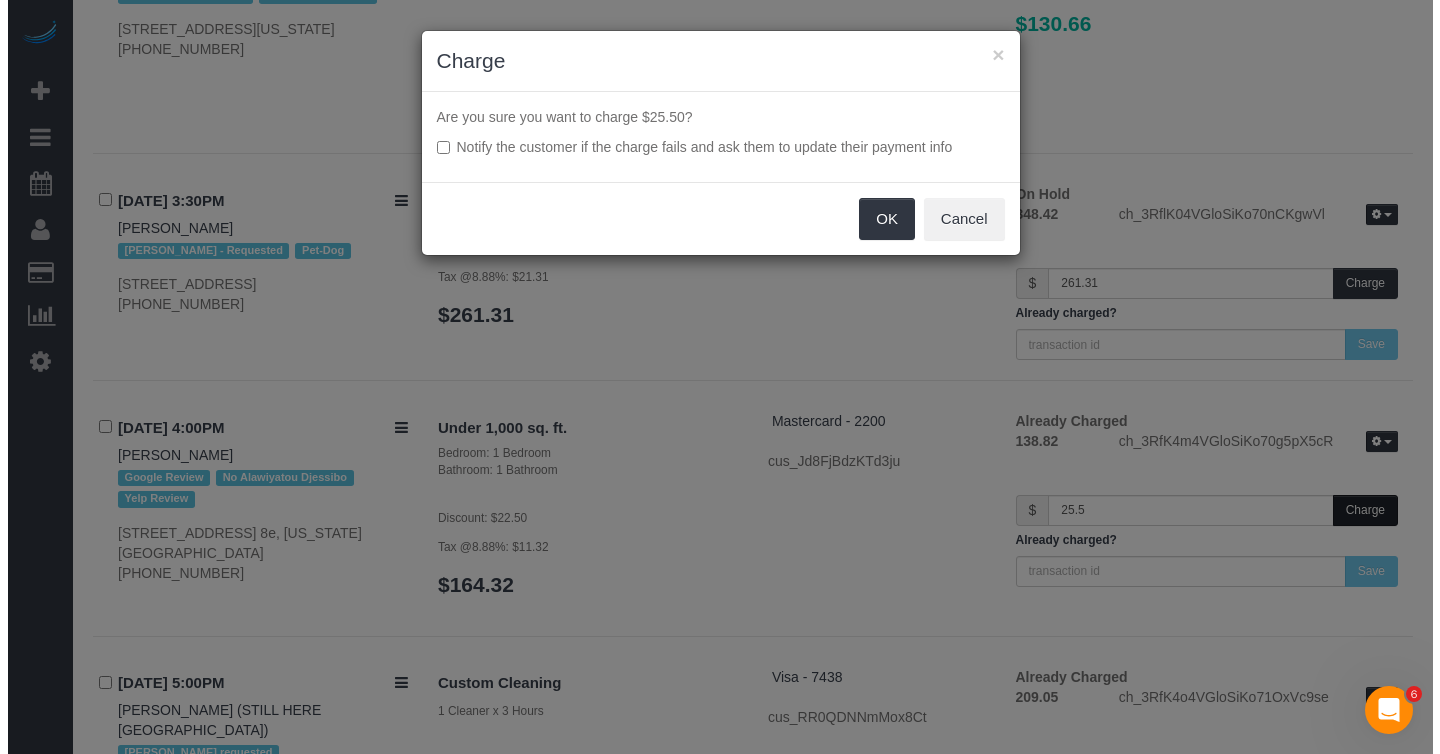 scroll, scrollTop: 9719, scrollLeft: 0, axis: vertical 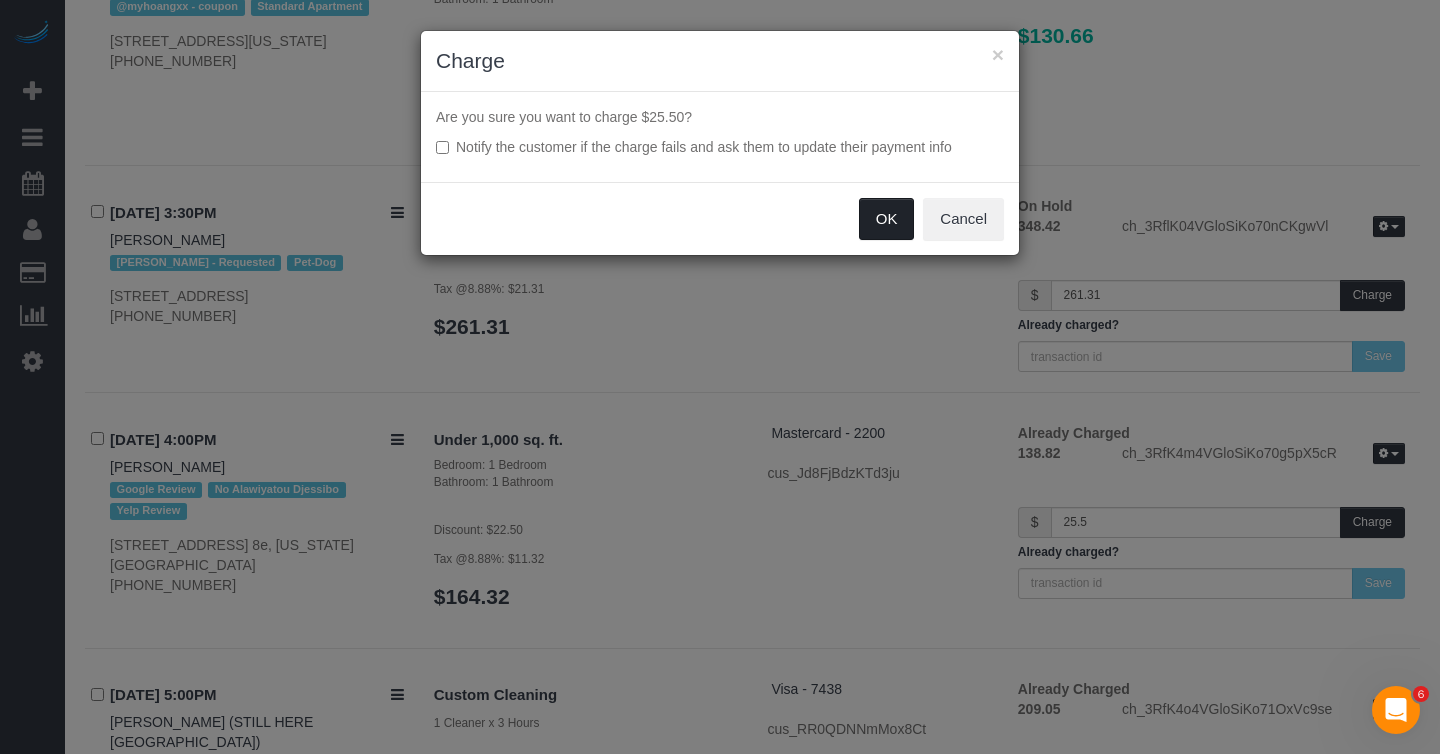 click on "OK" at bounding box center [887, 219] 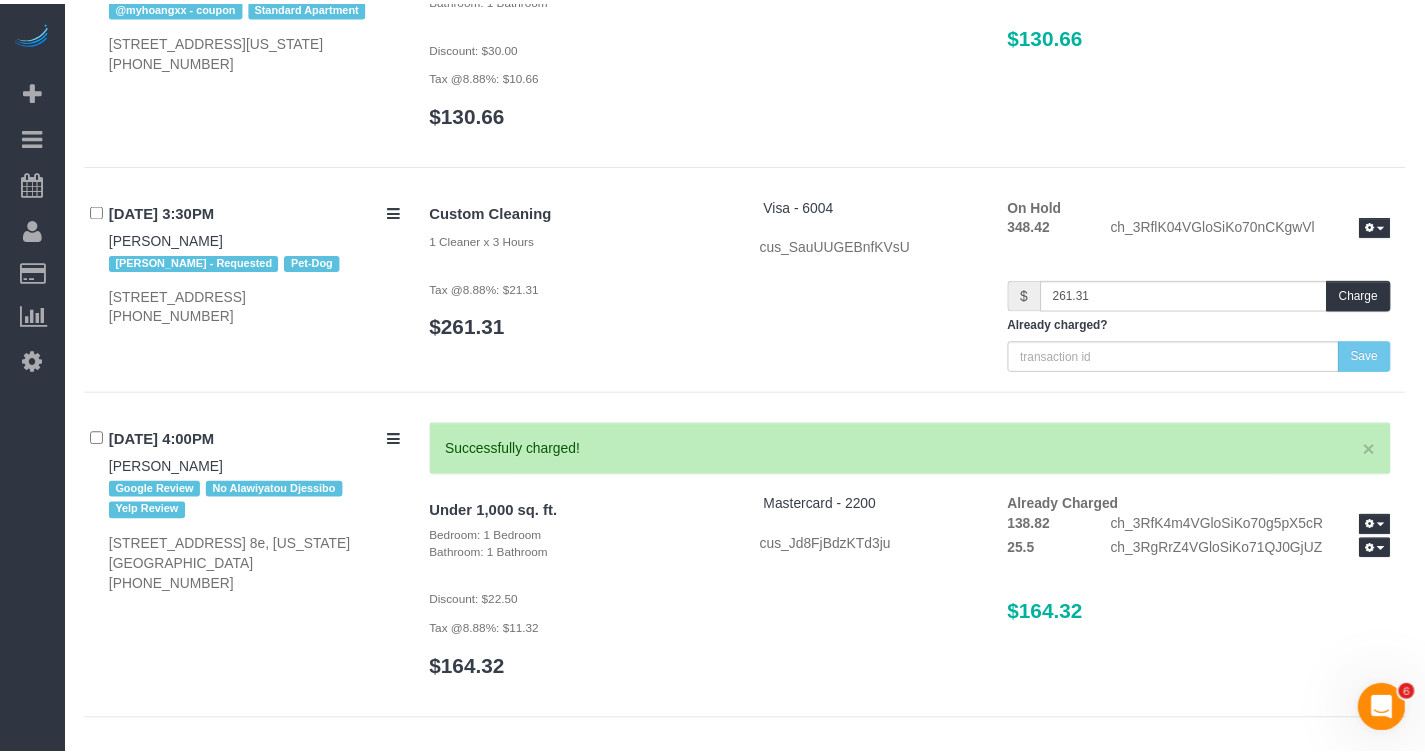 scroll, scrollTop: 9731, scrollLeft: 0, axis: vertical 